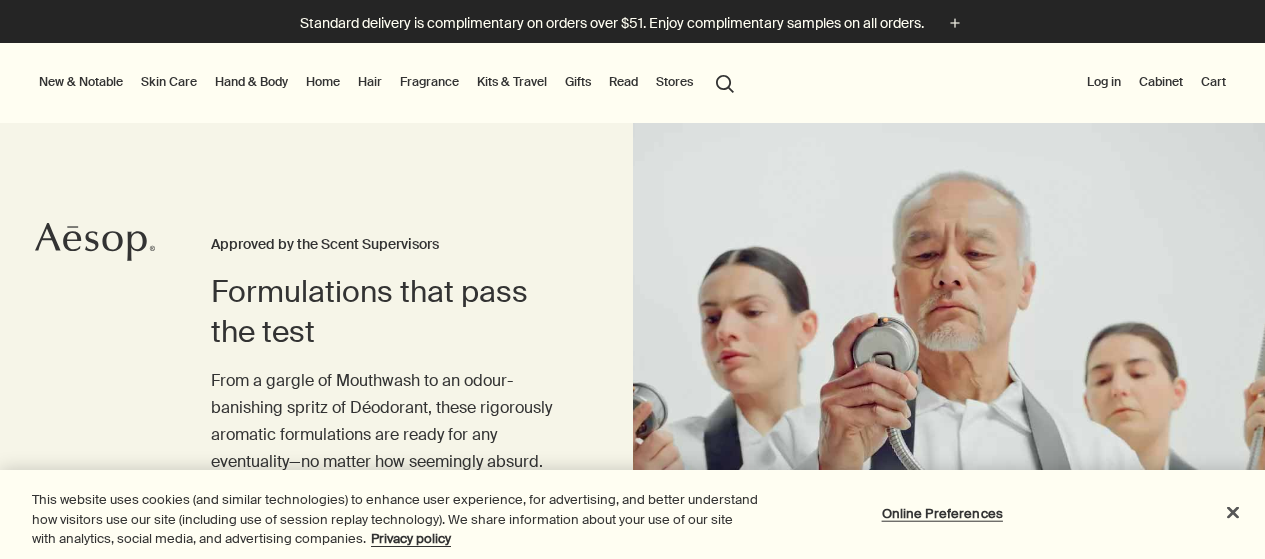 scroll, scrollTop: 0, scrollLeft: 0, axis: both 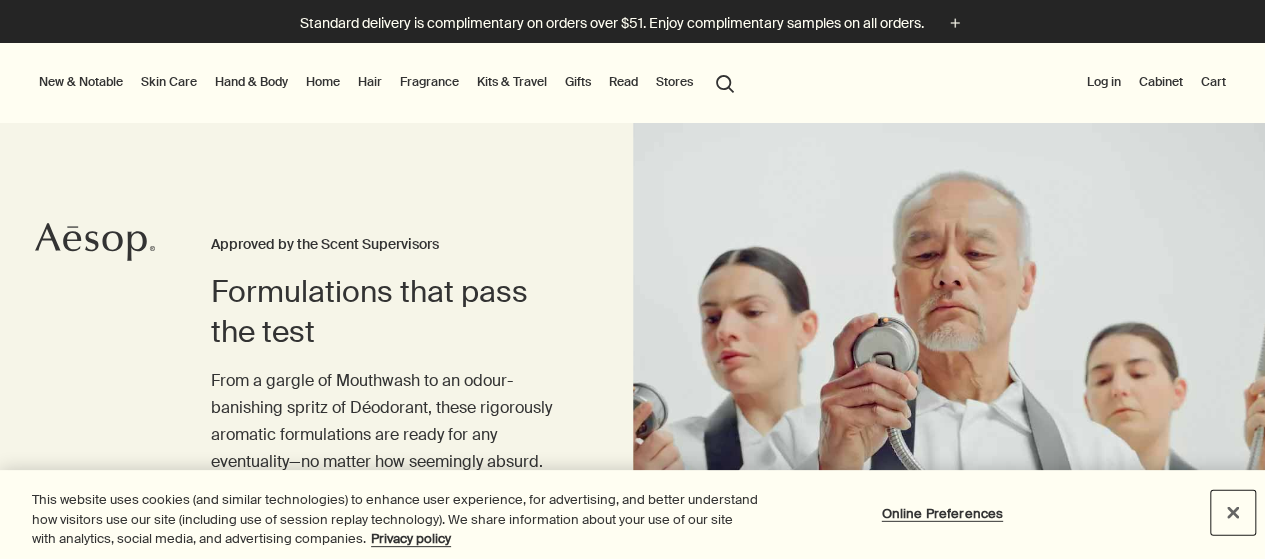 click at bounding box center (1233, 512) 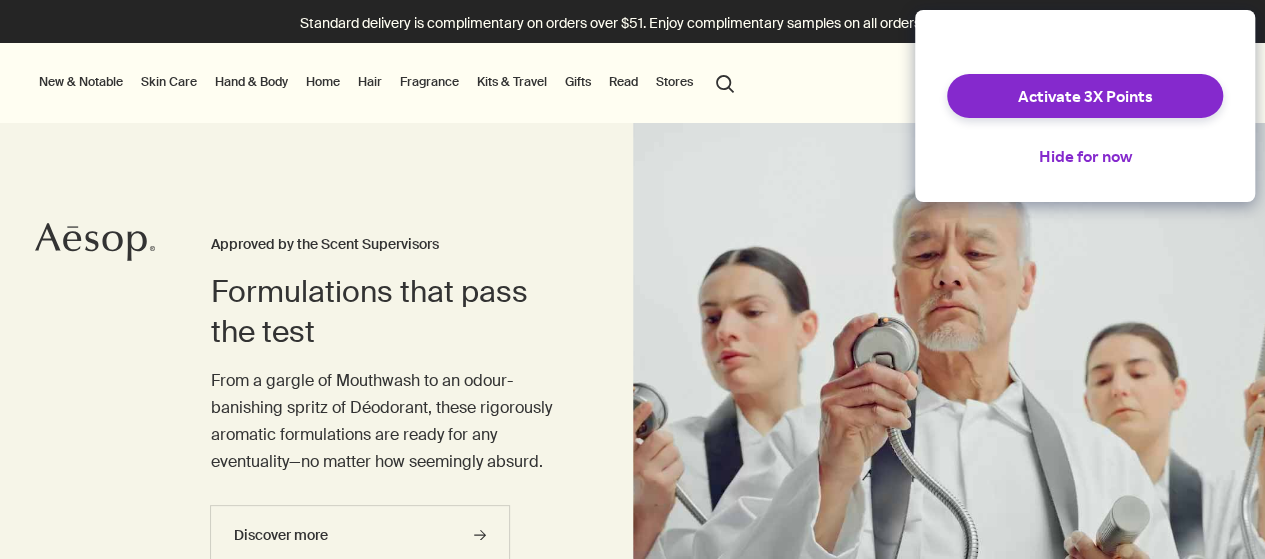 scroll, scrollTop: 0, scrollLeft: 0, axis: both 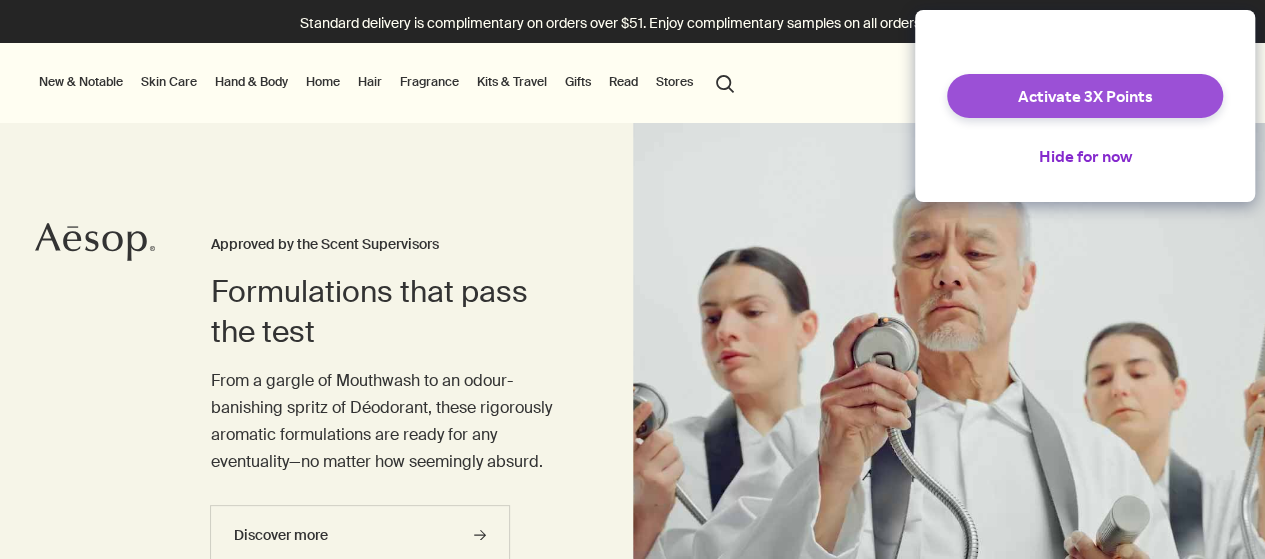 click on "Activate 3X Points" at bounding box center (1085, 96) 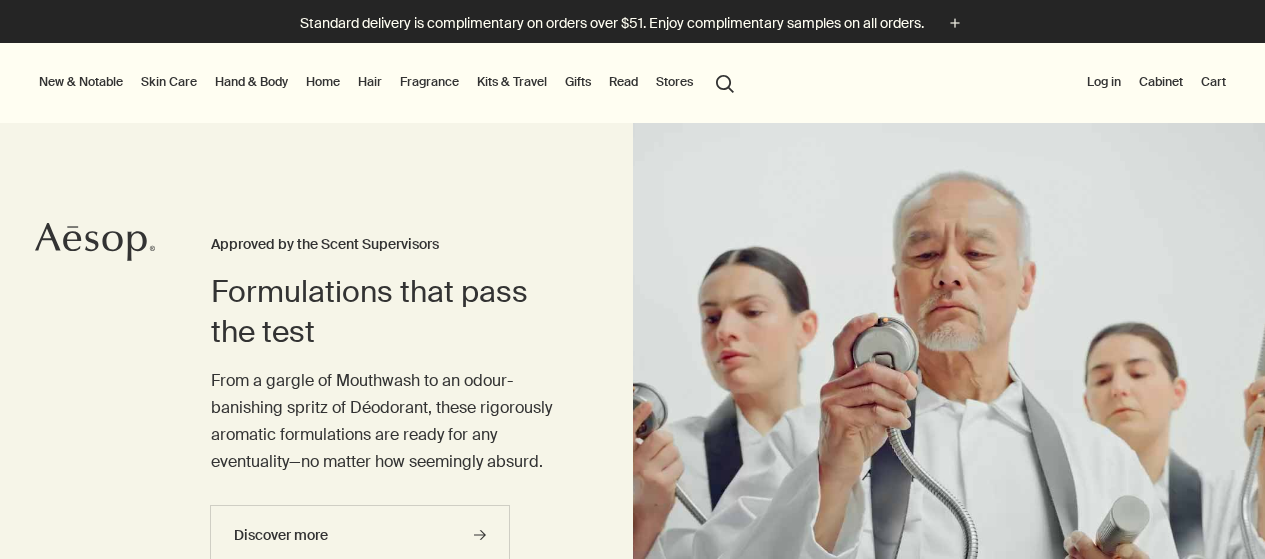 scroll, scrollTop: 0, scrollLeft: 0, axis: both 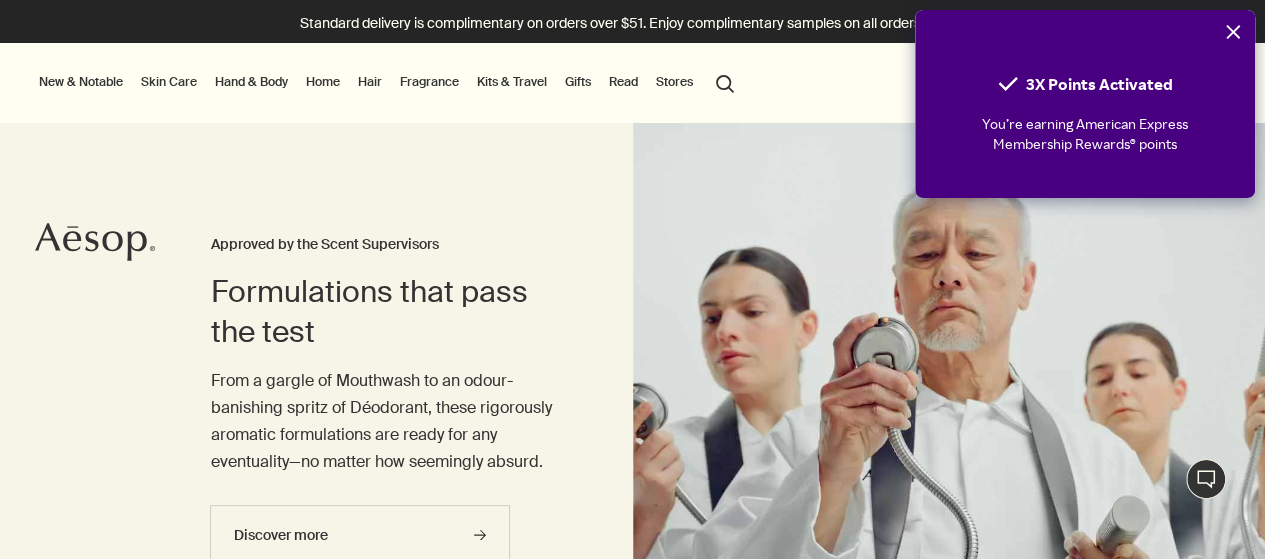 click on "search Search" at bounding box center (725, 82) 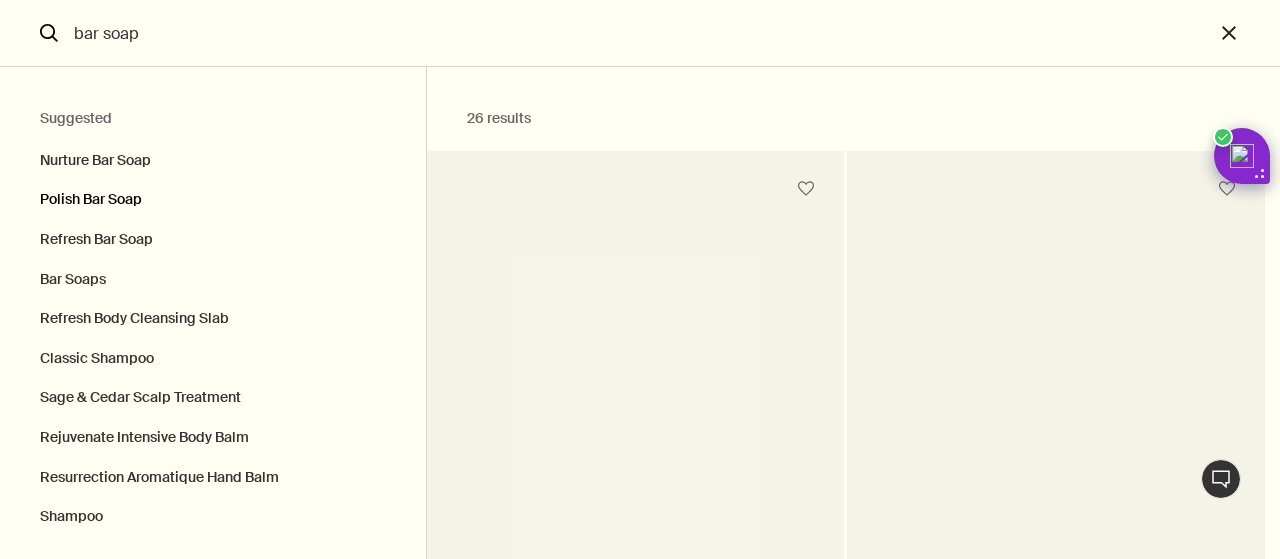 click on "Polish Bar Soap" at bounding box center [213, 200] 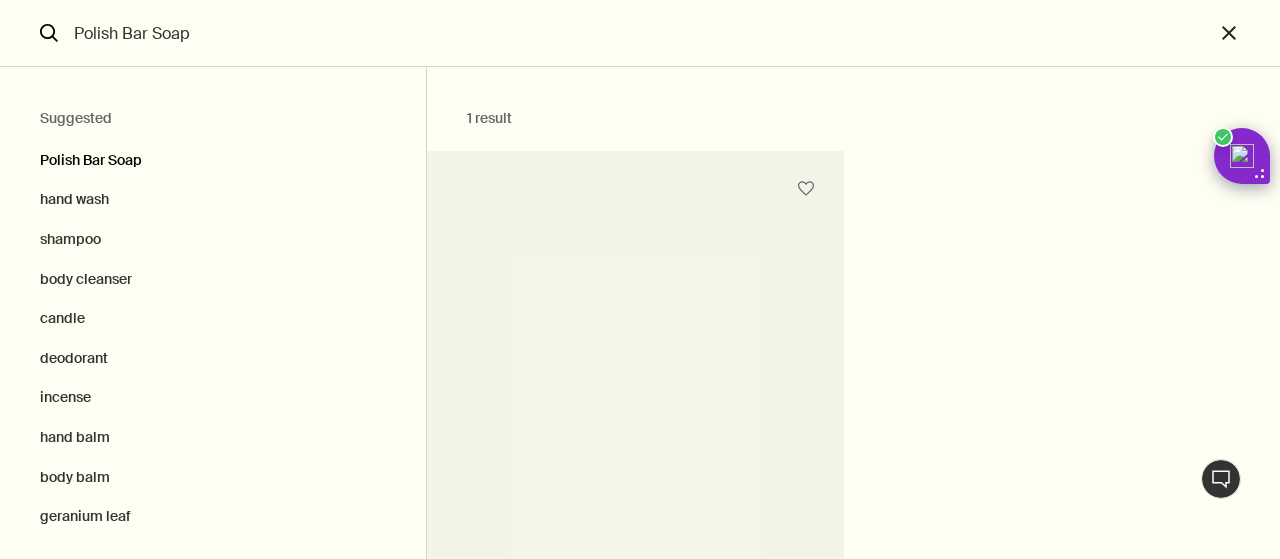 click on "Polish Bar Soap" at bounding box center (213, 156) 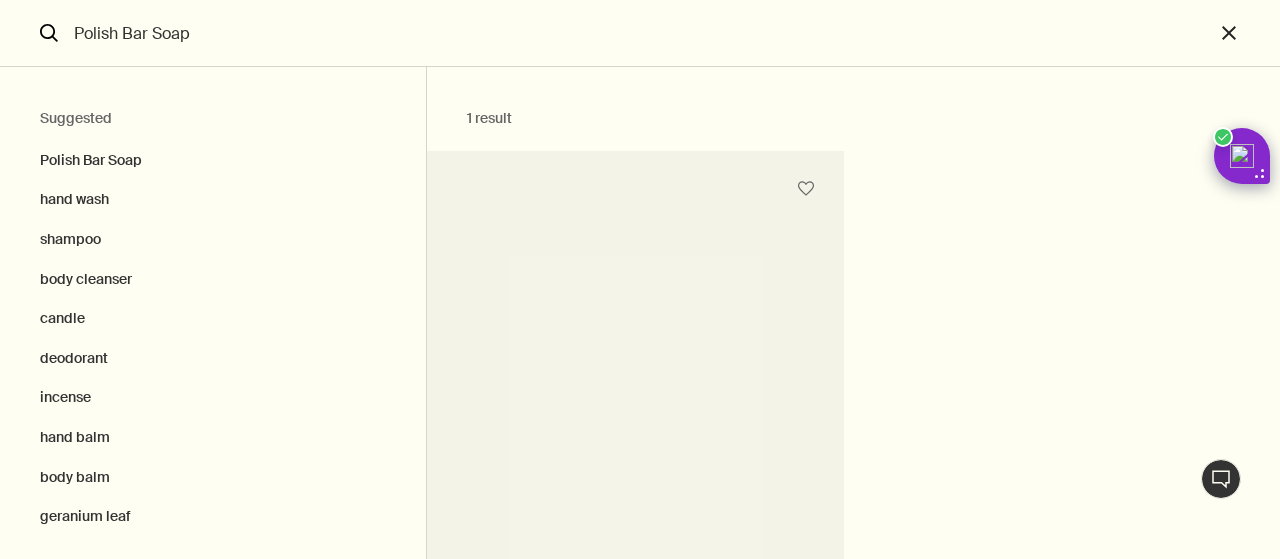 click on "Polish Bar Soap" at bounding box center (640, 33) 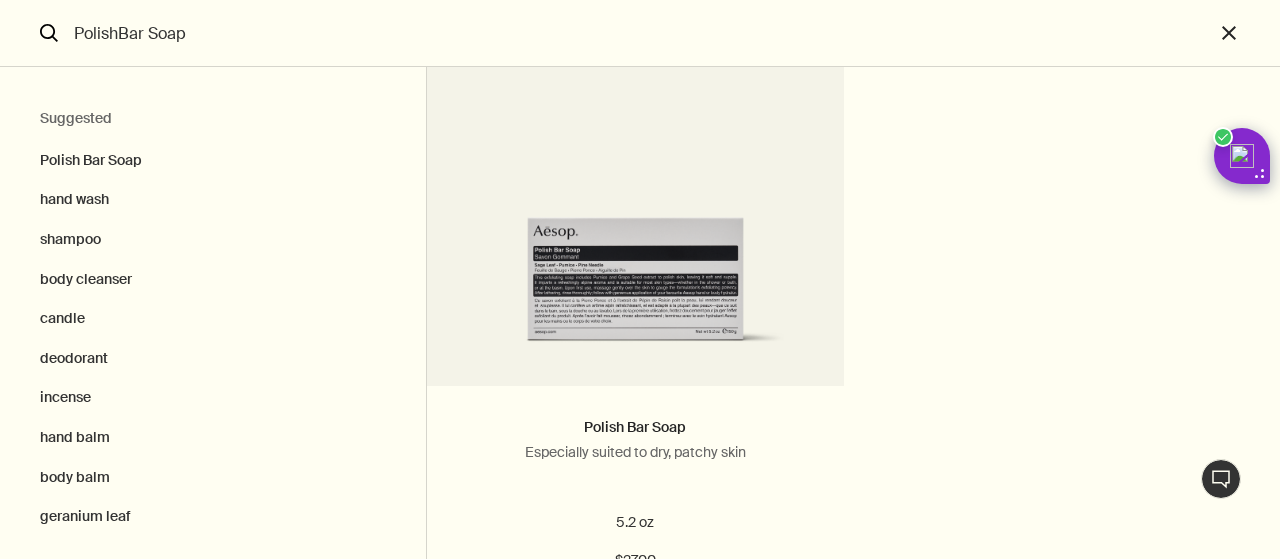 scroll, scrollTop: 0, scrollLeft: 0, axis: both 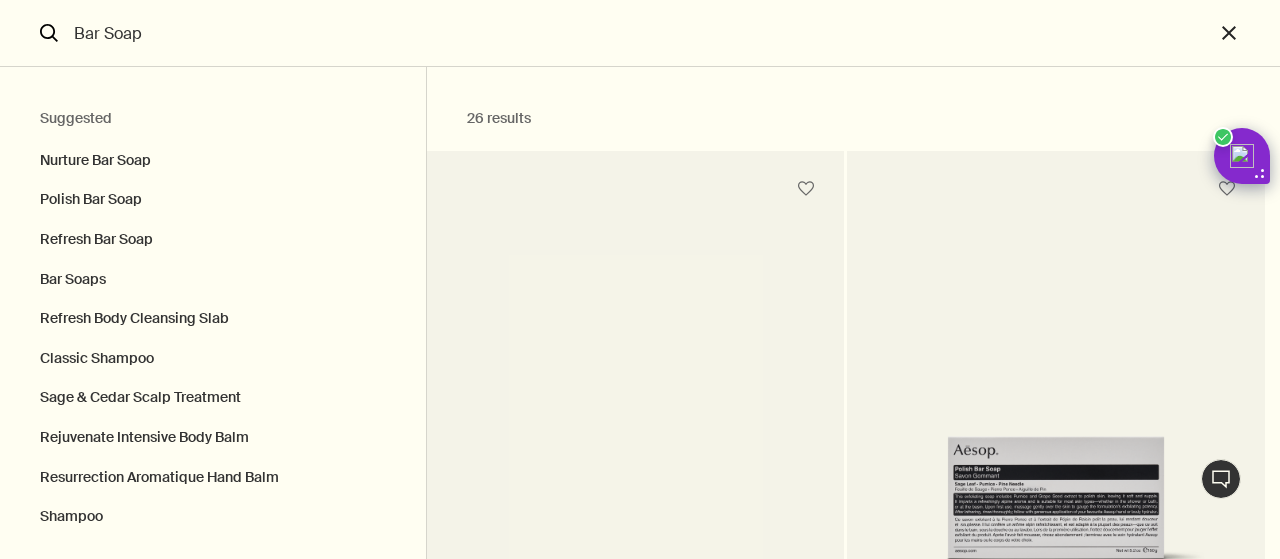 type on "Bar Soap" 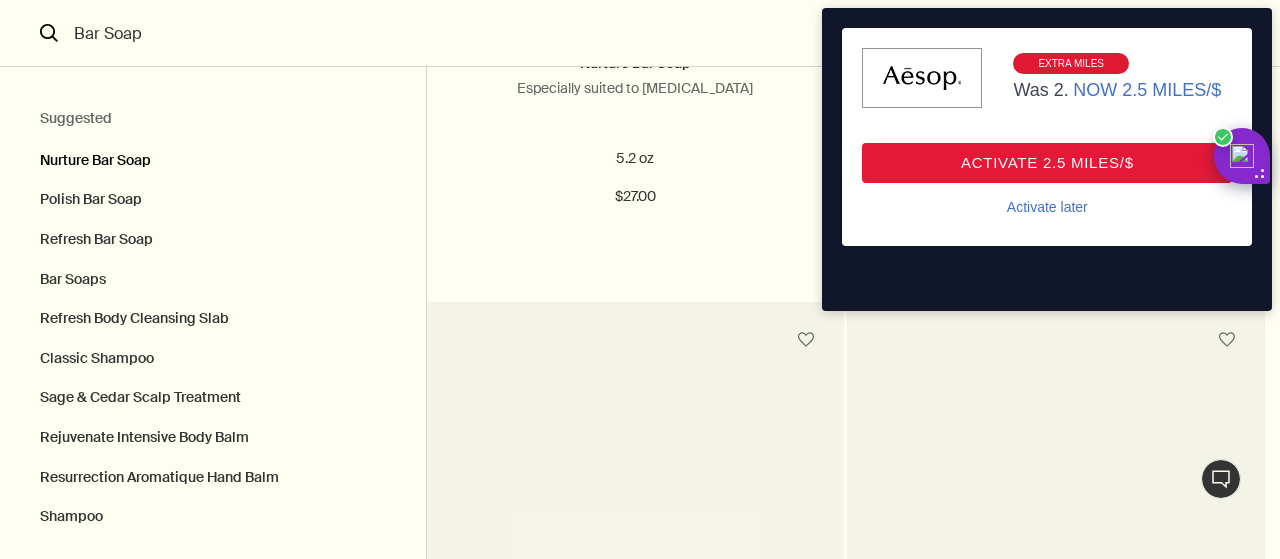 scroll, scrollTop: 584, scrollLeft: 0, axis: vertical 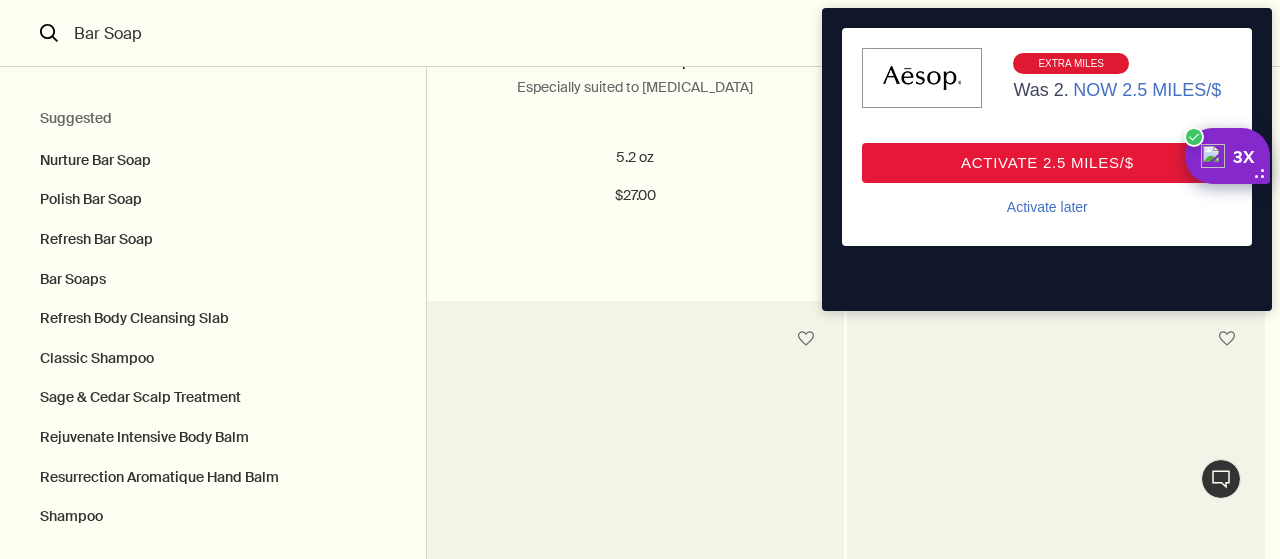 click at bounding box center [1213, 156] 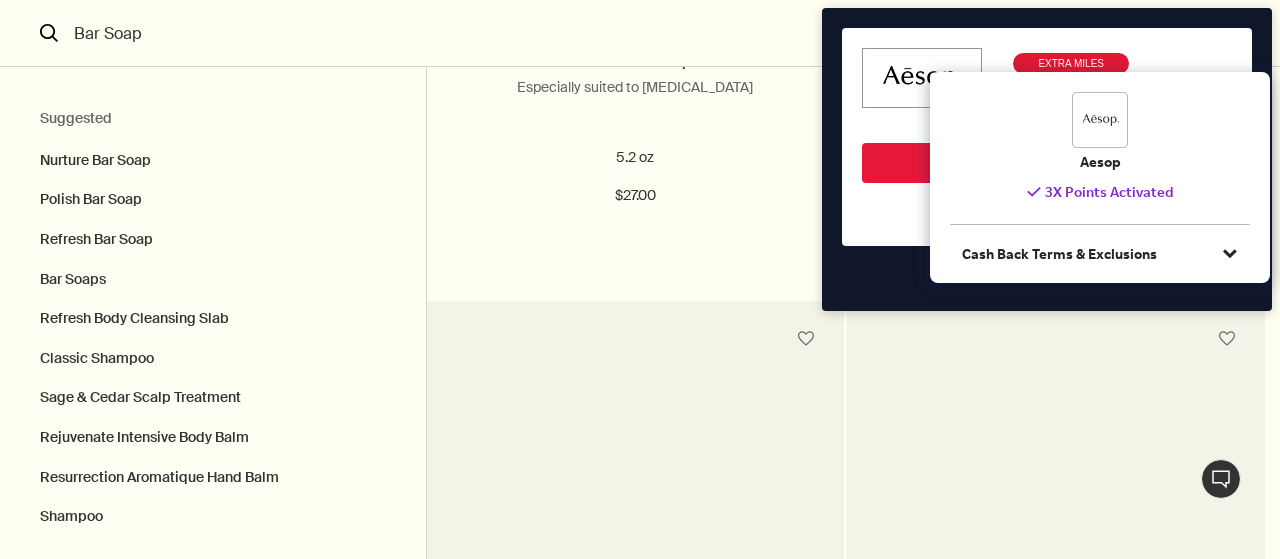 click 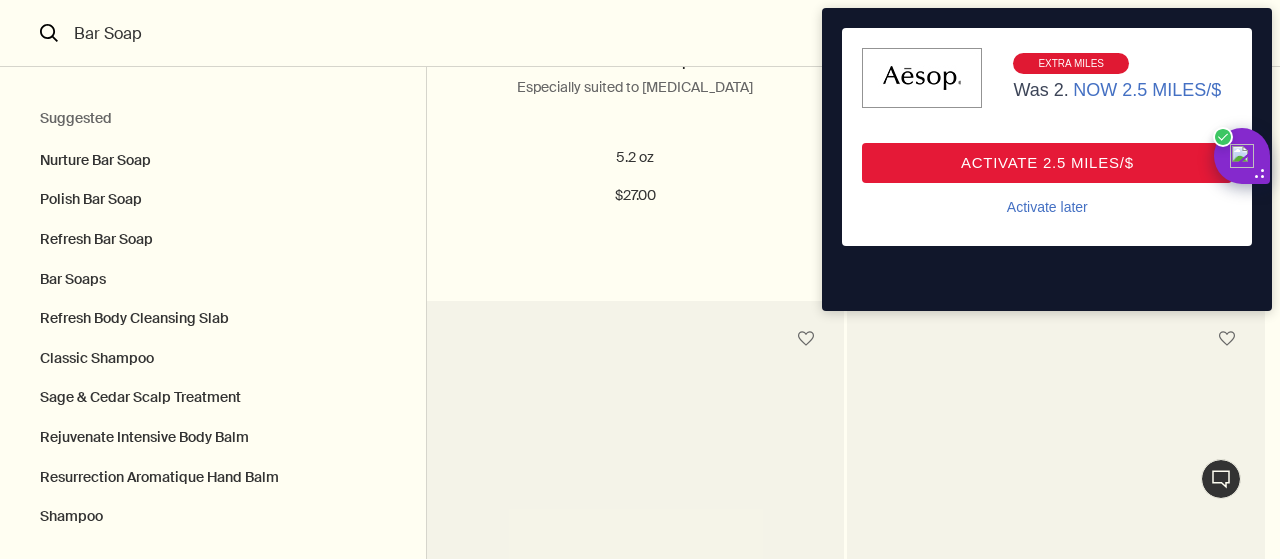 click on "Activate later" at bounding box center (1047, 207) 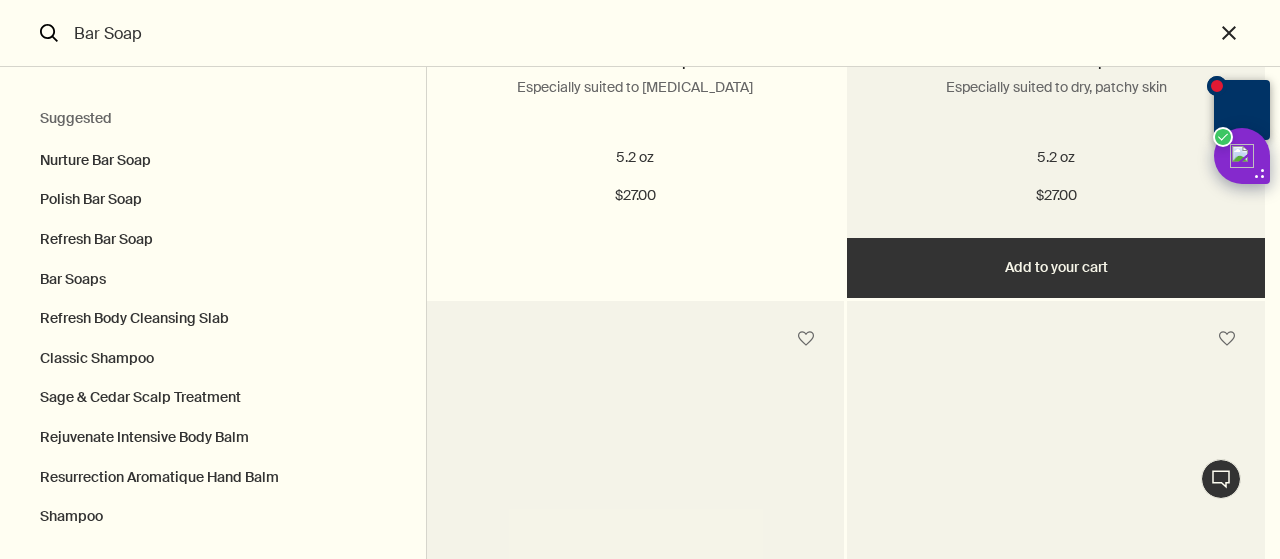 click on "Add Add to your cart" at bounding box center [1056, 268] 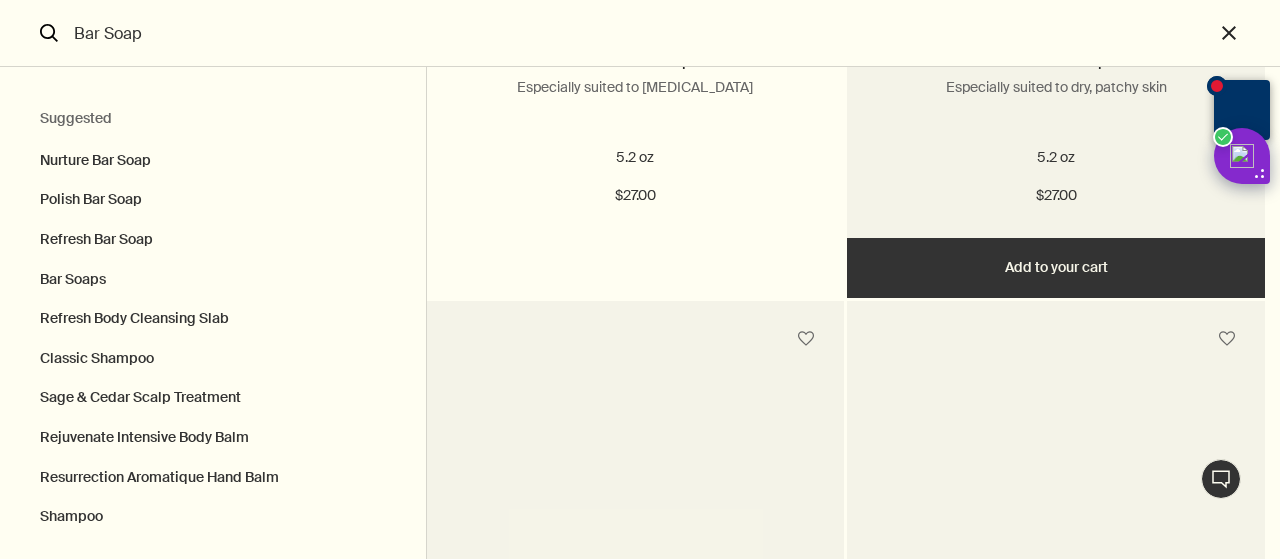 click on "Added Added to your cart Add Add to your cart" at bounding box center [1056, 268] 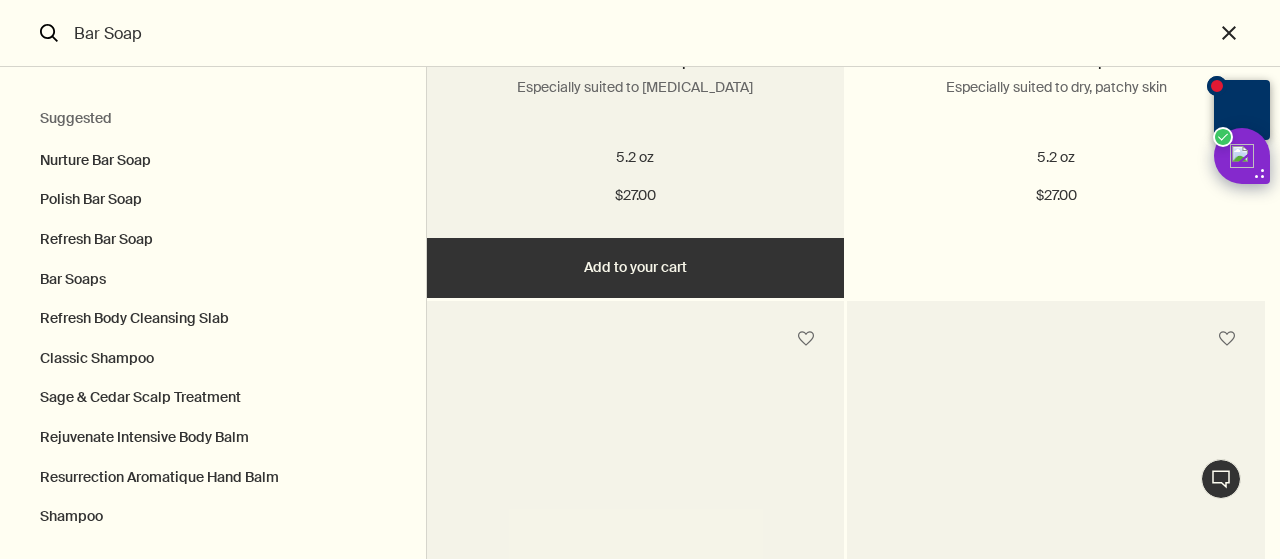 click on "Add Add to your cart" at bounding box center [636, 268] 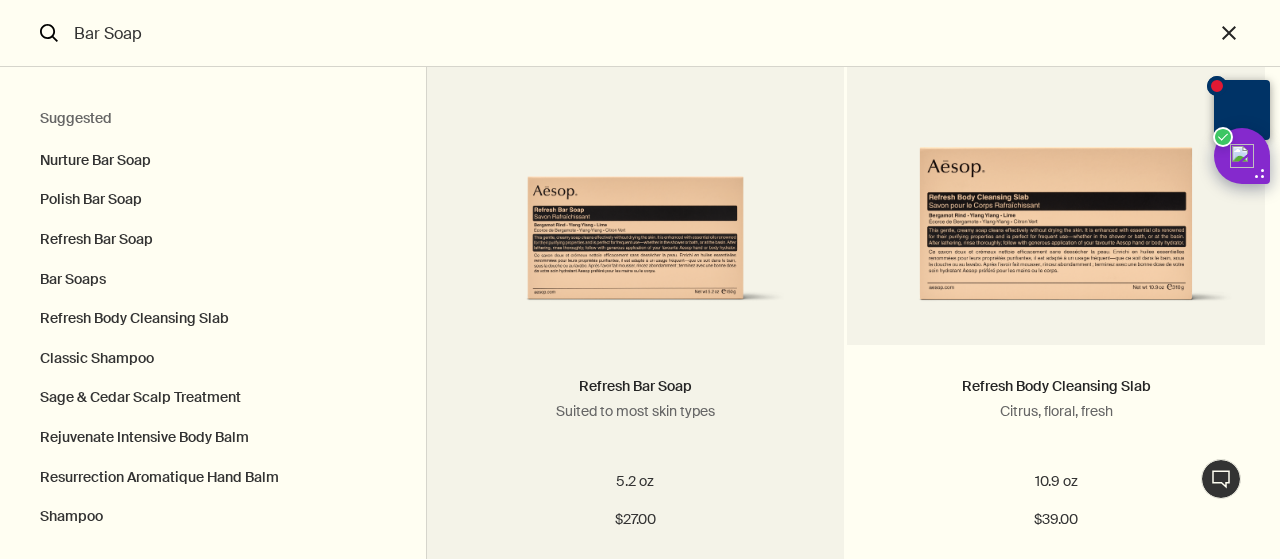 scroll, scrollTop: 1107, scrollLeft: 0, axis: vertical 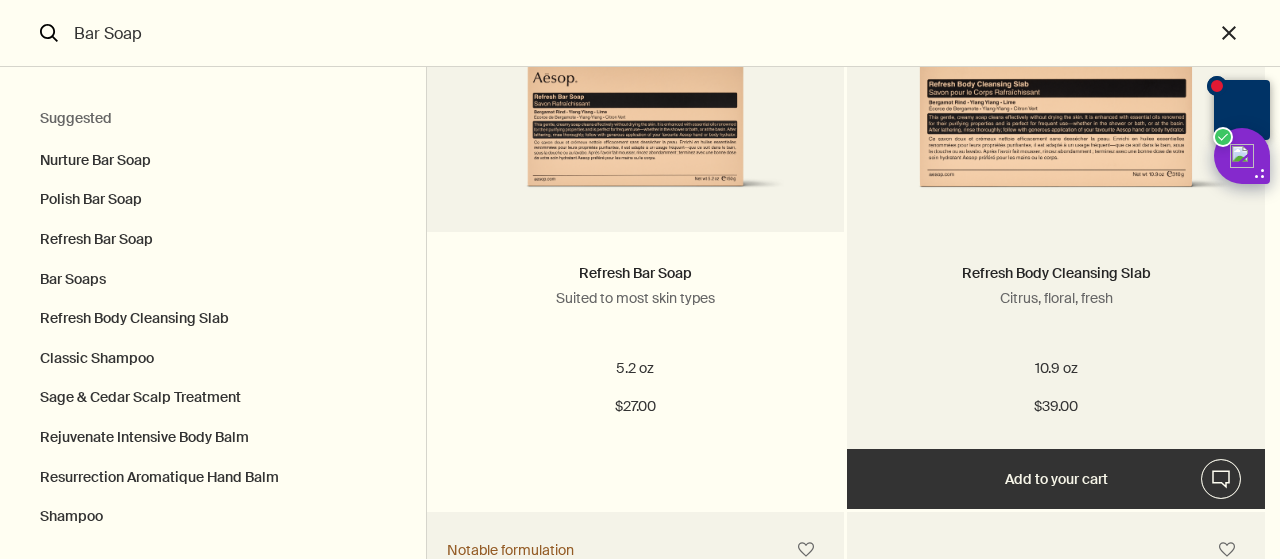 click on "Add Add to your cart" at bounding box center (1056, 479) 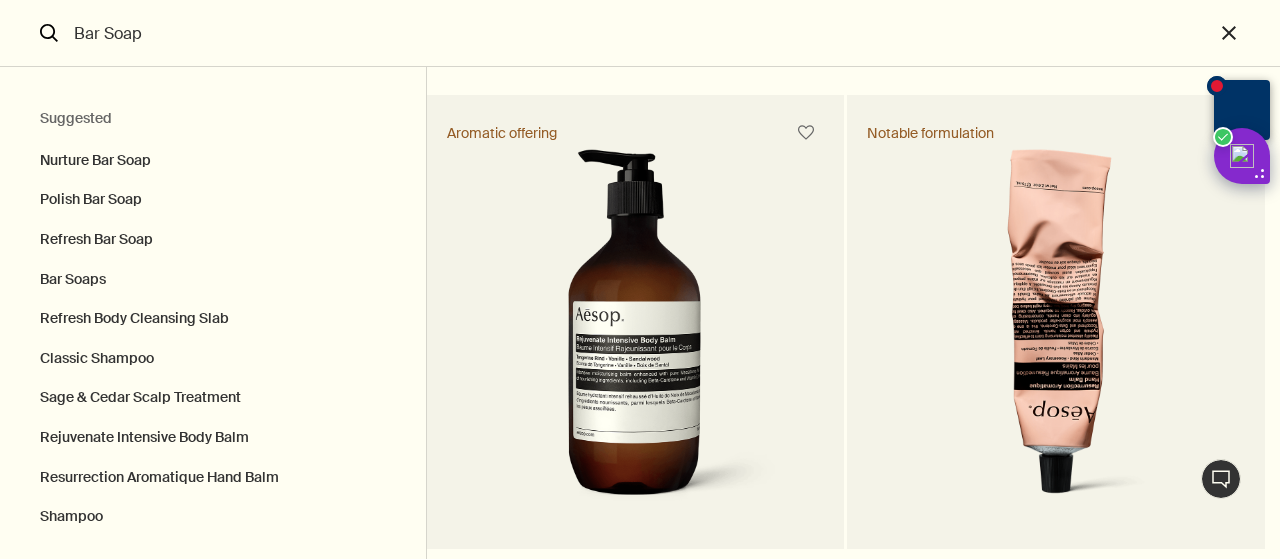 scroll, scrollTop: 2260, scrollLeft: 0, axis: vertical 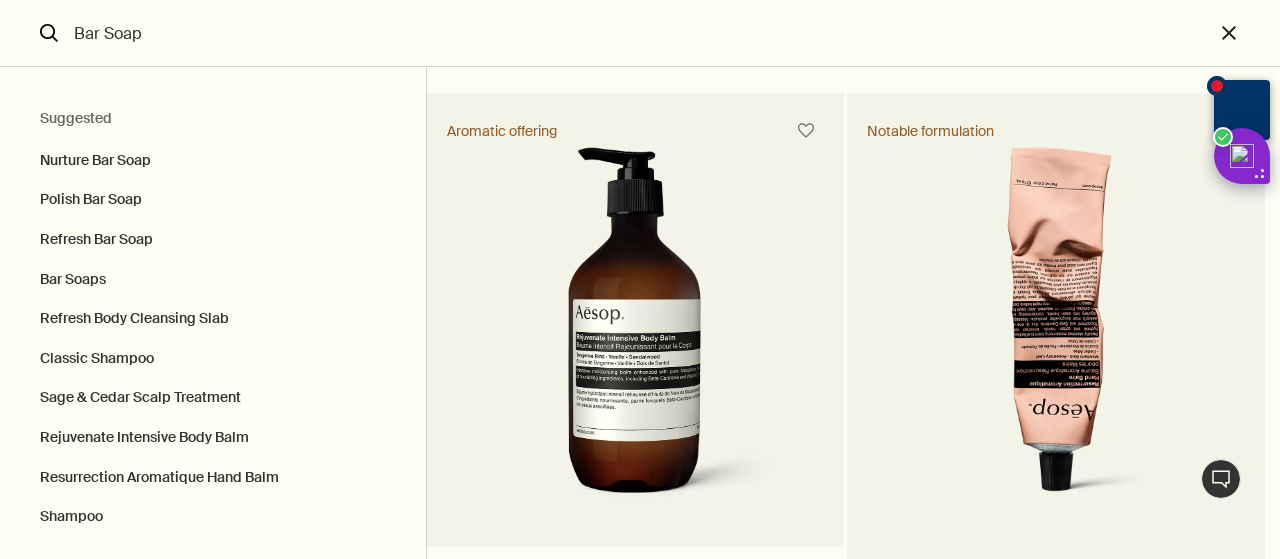click at bounding box center [1056, 332] 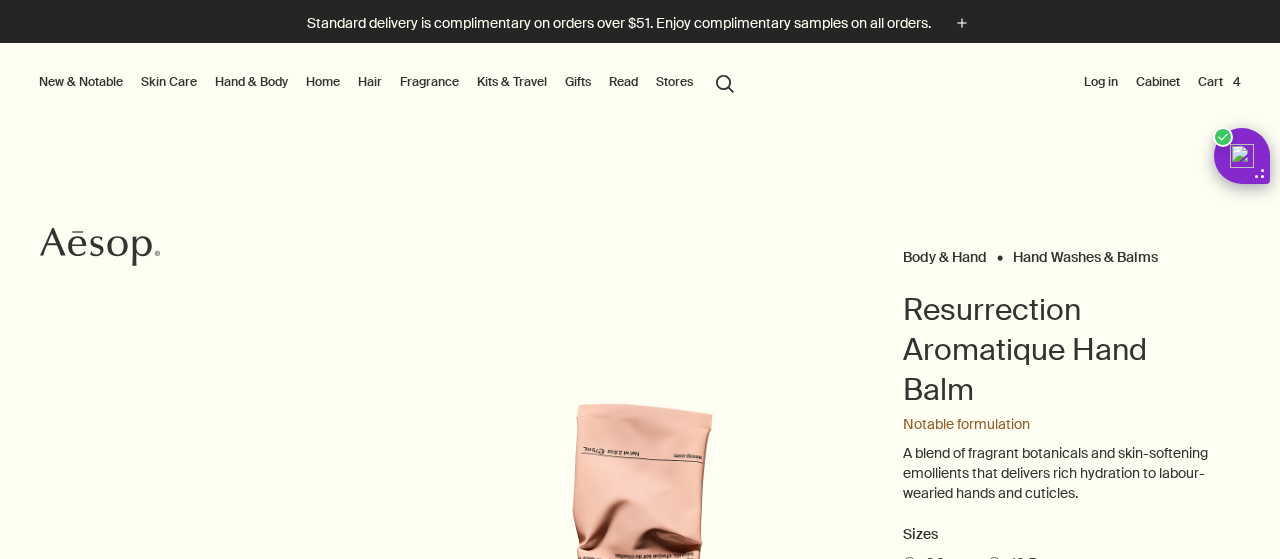 scroll, scrollTop: 0, scrollLeft: 0, axis: both 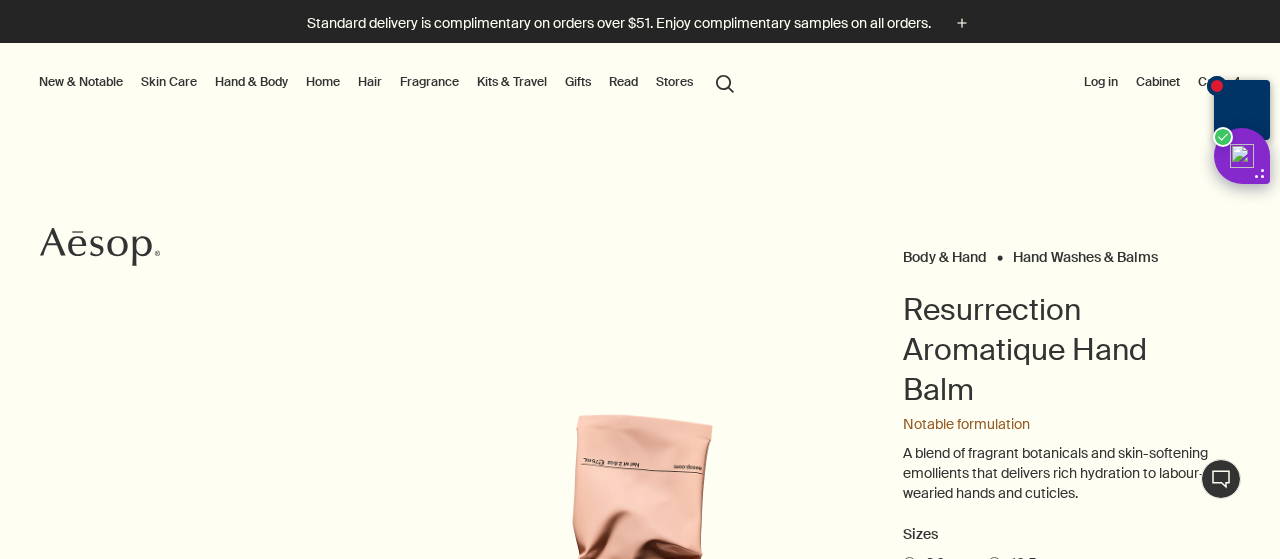 click on "Cart 4" at bounding box center (1219, 82) 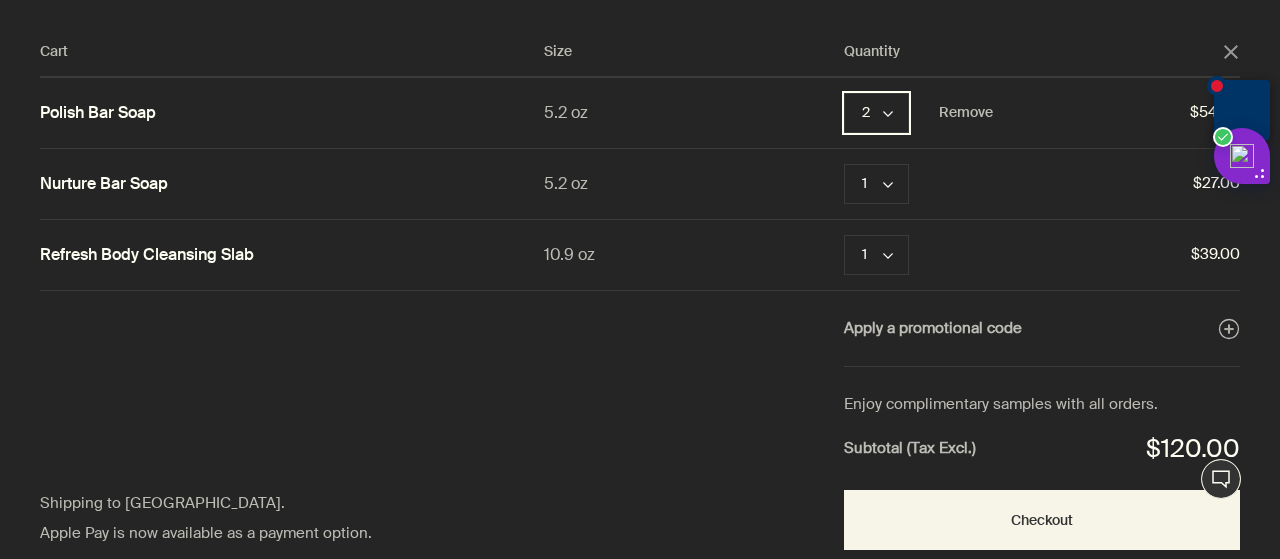 click on "2 chevron" at bounding box center (876, 113) 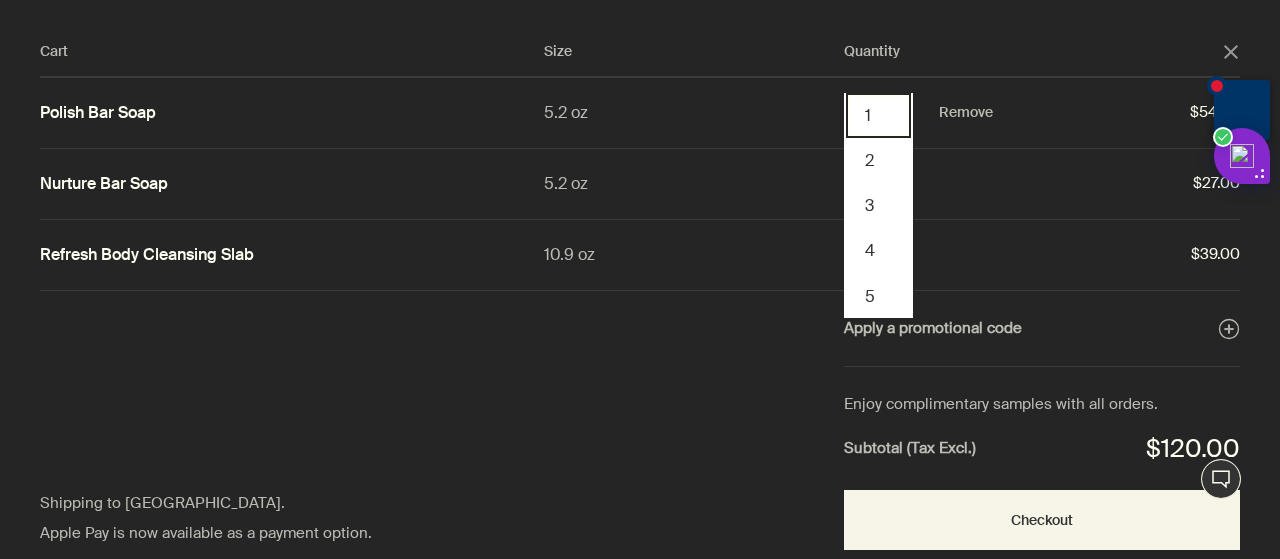 click on "1" at bounding box center (878, 115) 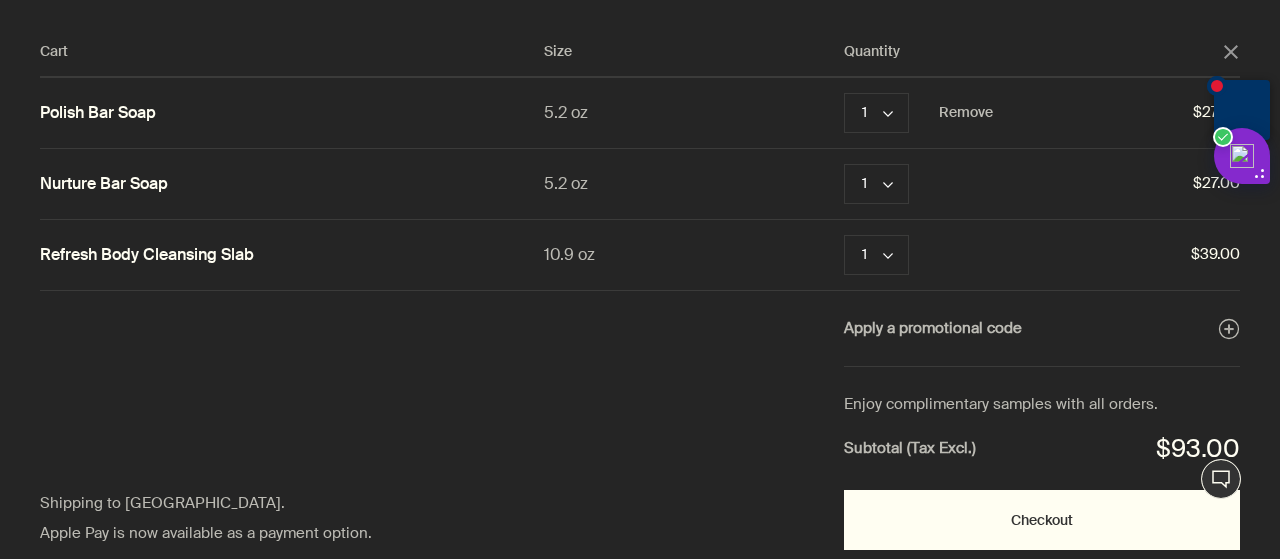 click on "Checkout" at bounding box center (1042, 520) 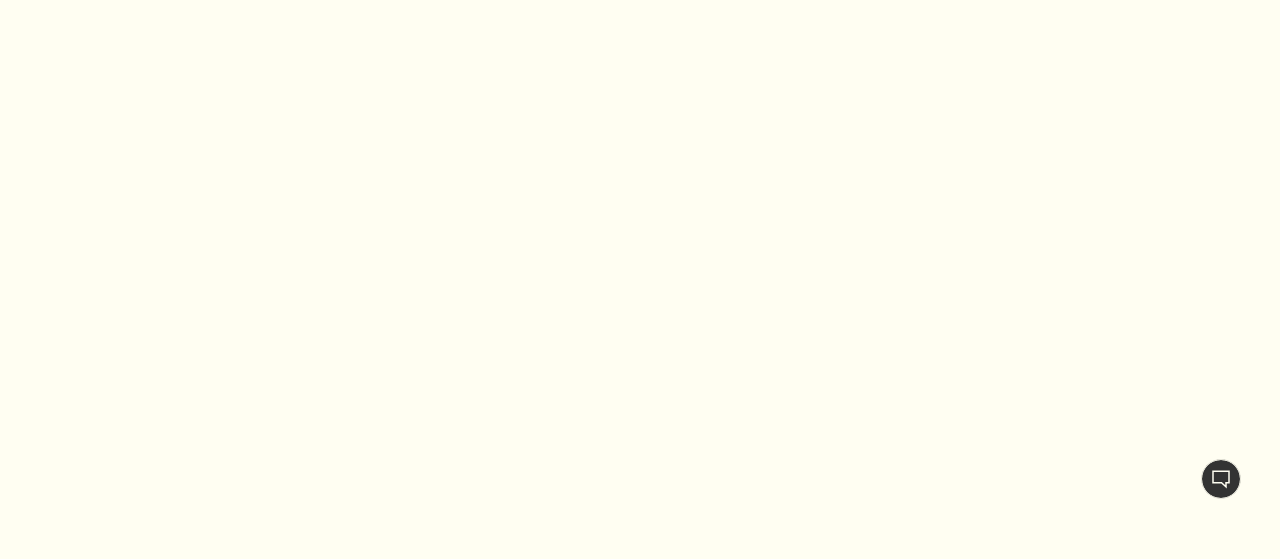 scroll, scrollTop: 0, scrollLeft: 0, axis: both 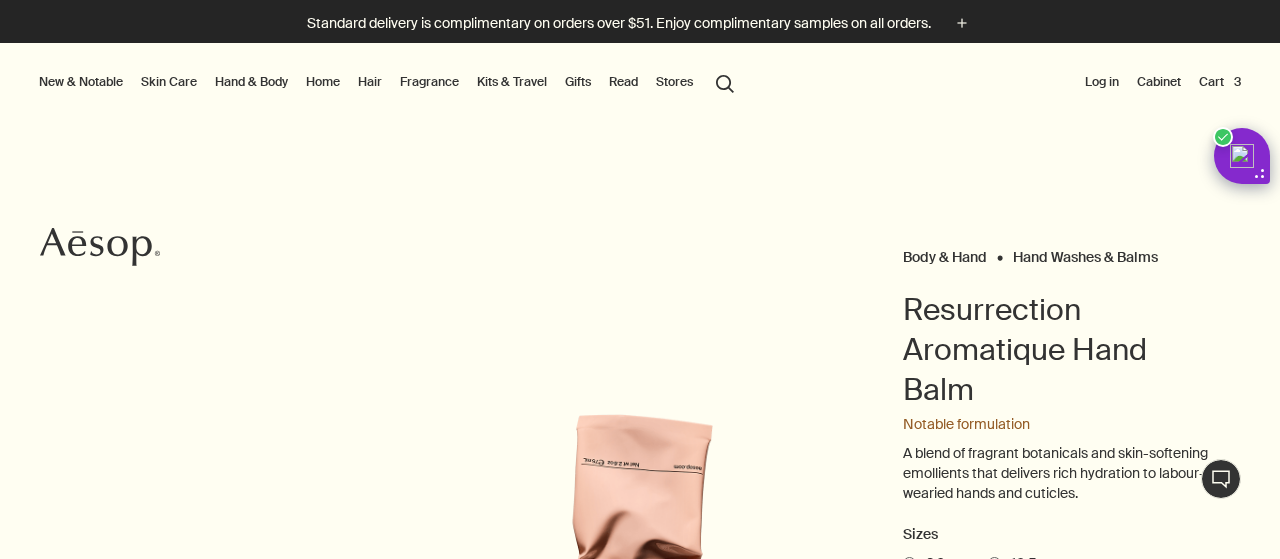 drag, startPoint x: 0, startPoint y: 0, endPoint x: 1188, endPoint y: 79, distance: 1190.6238 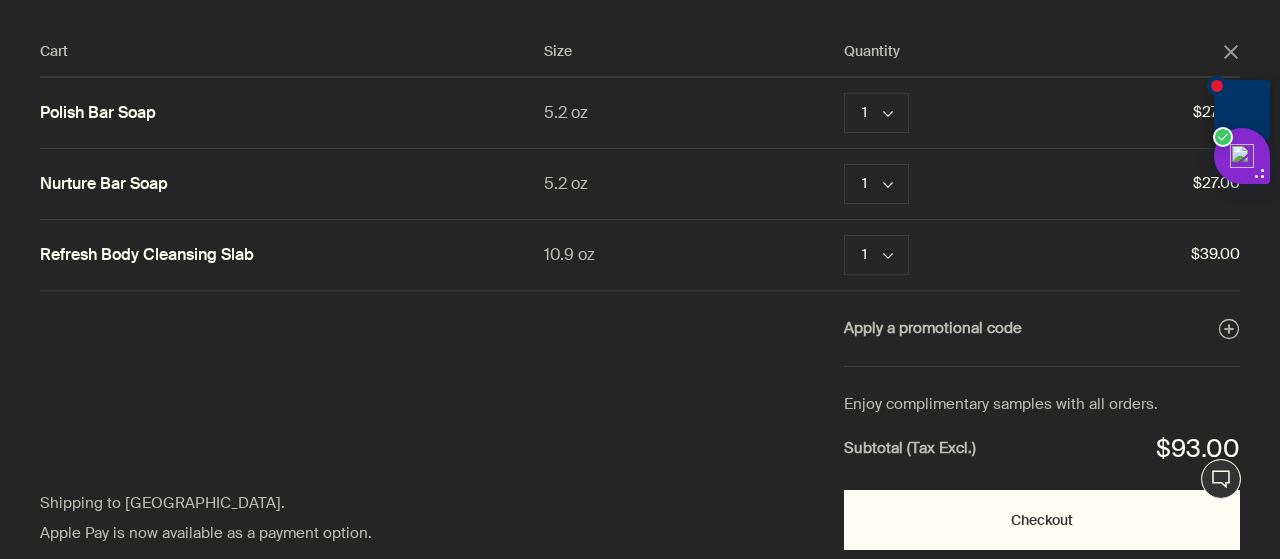 click on "Checkout" at bounding box center [1042, 520] 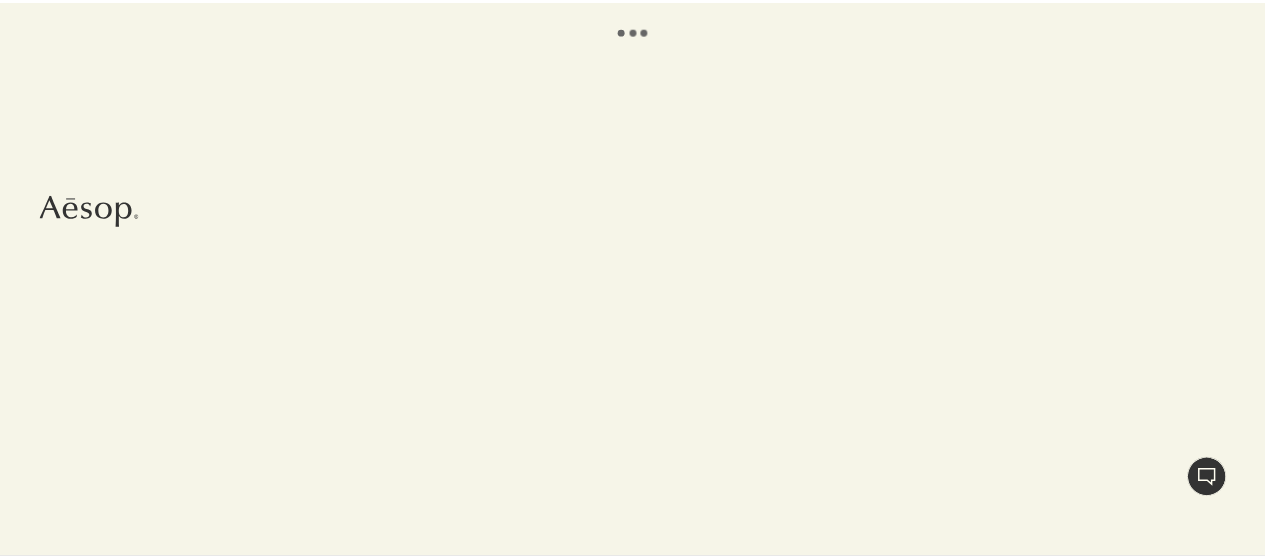 scroll, scrollTop: 0, scrollLeft: 0, axis: both 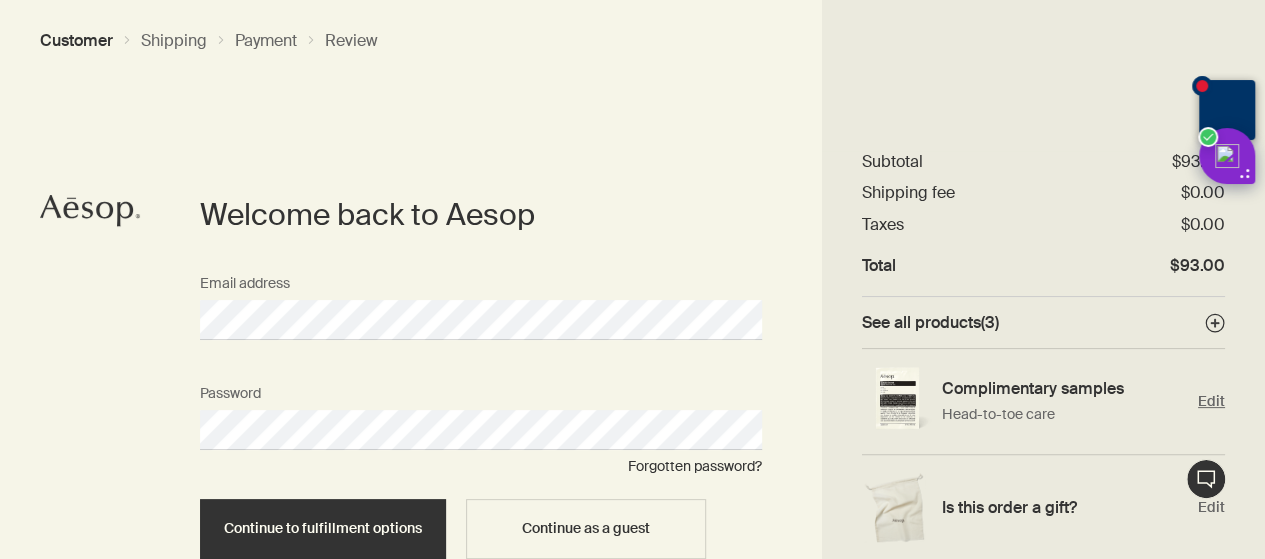 click on "Complimentary samples" at bounding box center (1065, 388) 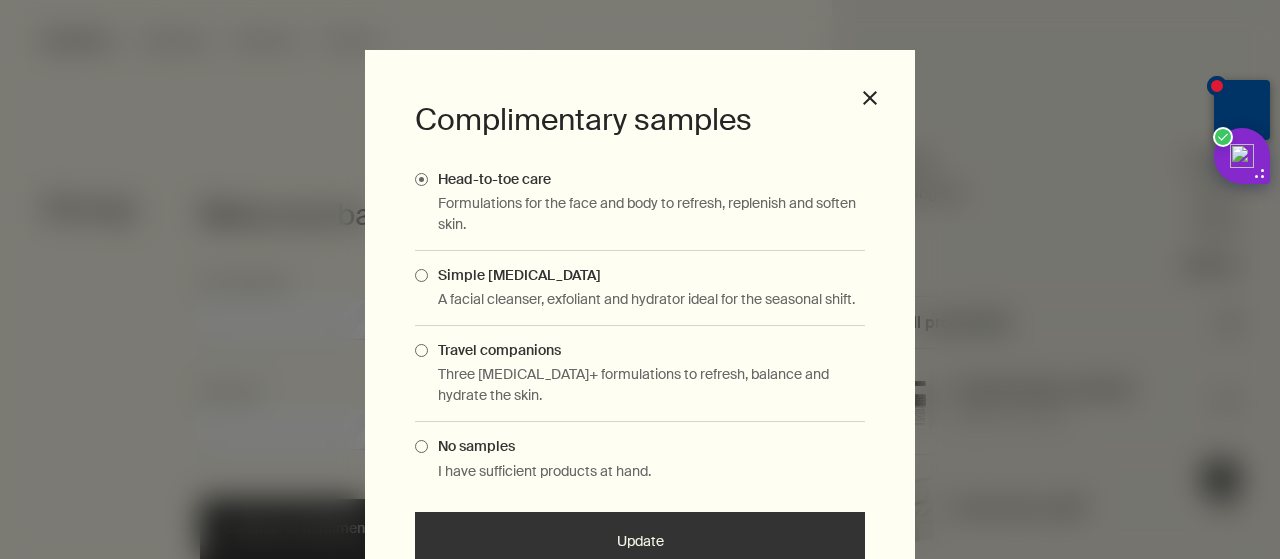 click at bounding box center [421, 350] 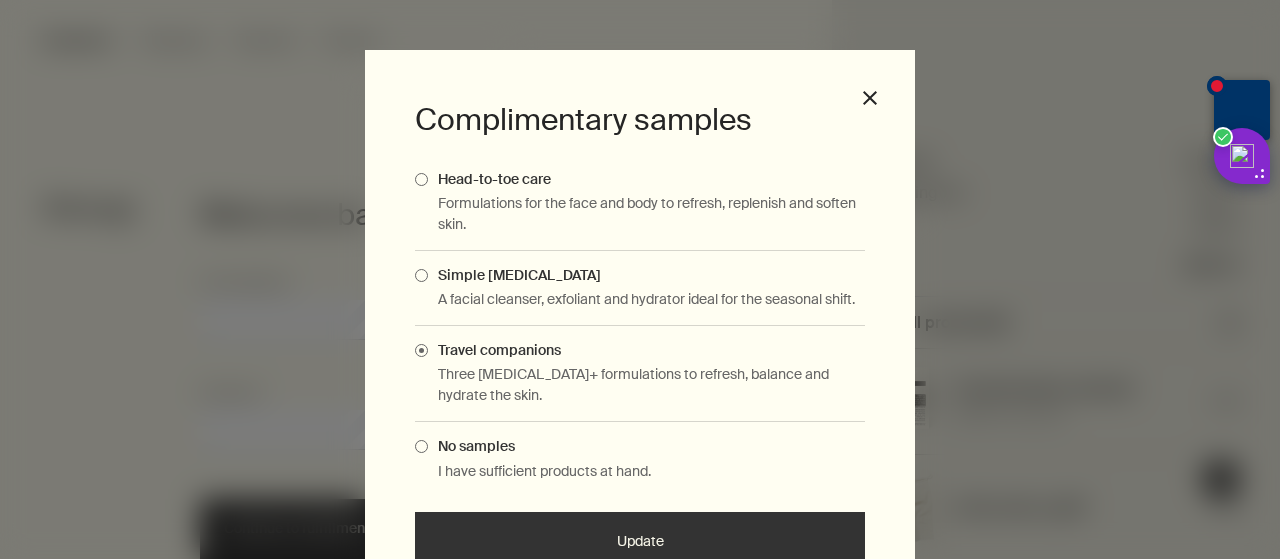 click on "Update" at bounding box center [640, 542] 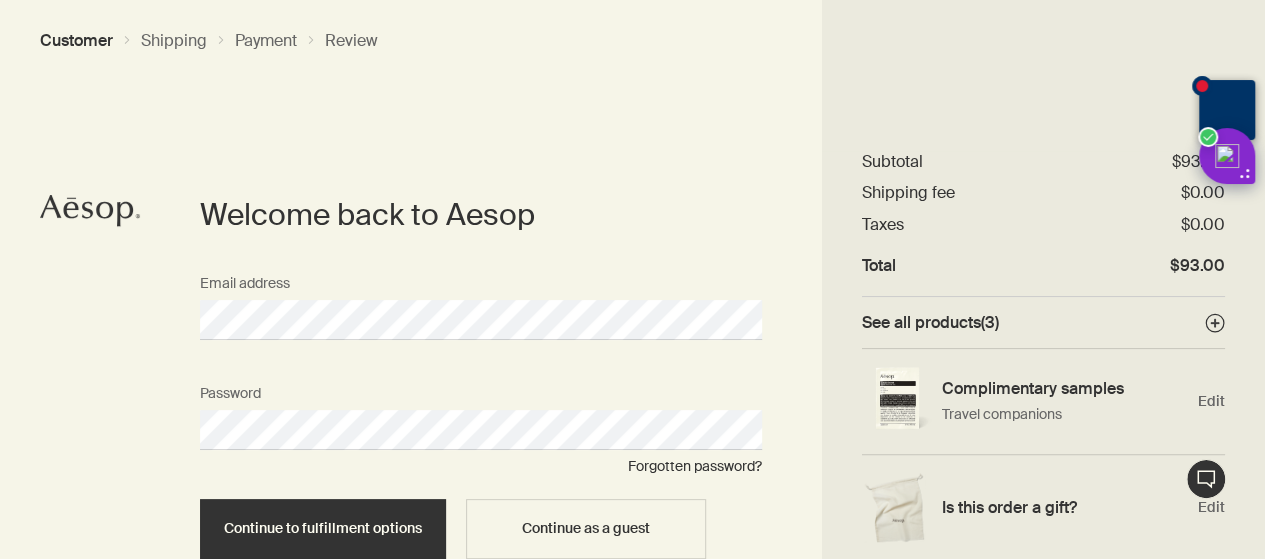click on "Continue to fulfillment options" at bounding box center [323, 528] 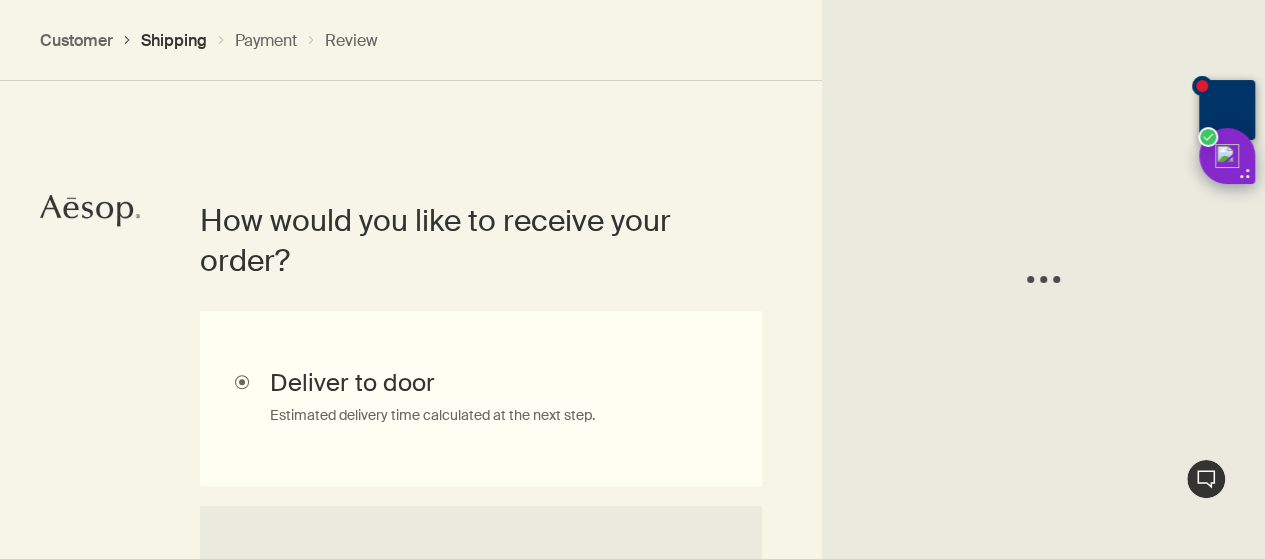 scroll, scrollTop: 447, scrollLeft: 0, axis: vertical 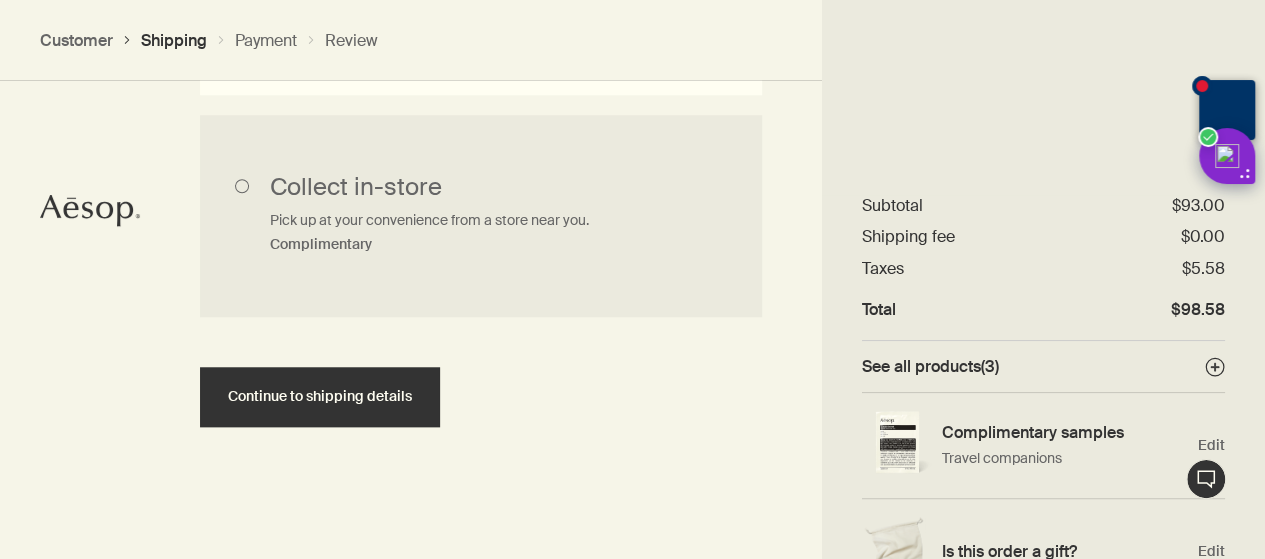 click on "Continue to shipping details" at bounding box center [320, 396] 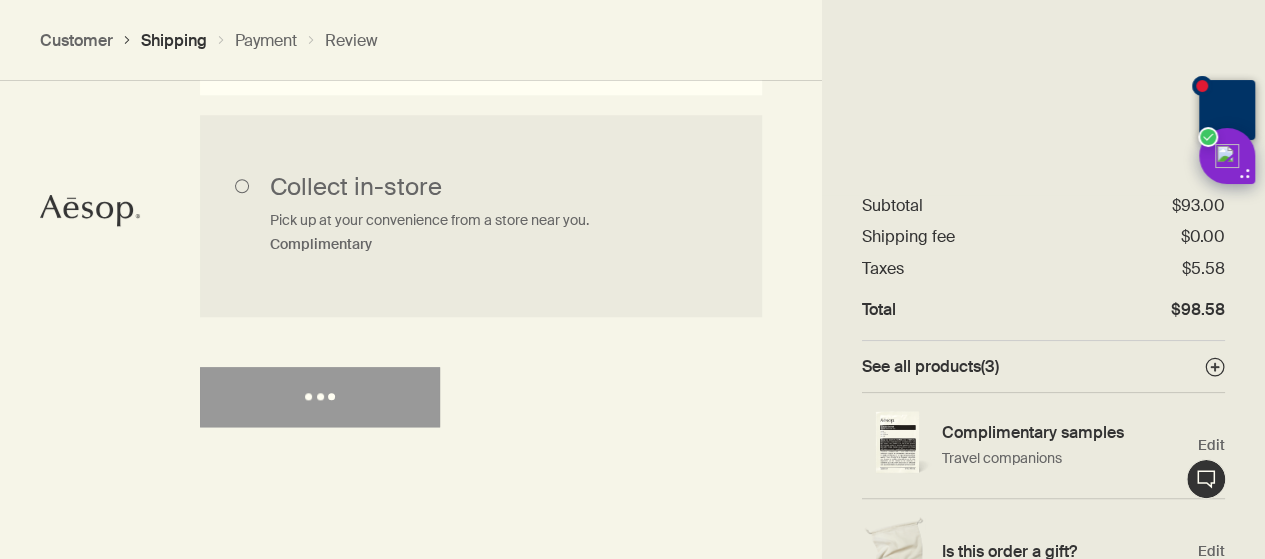 select on "US" 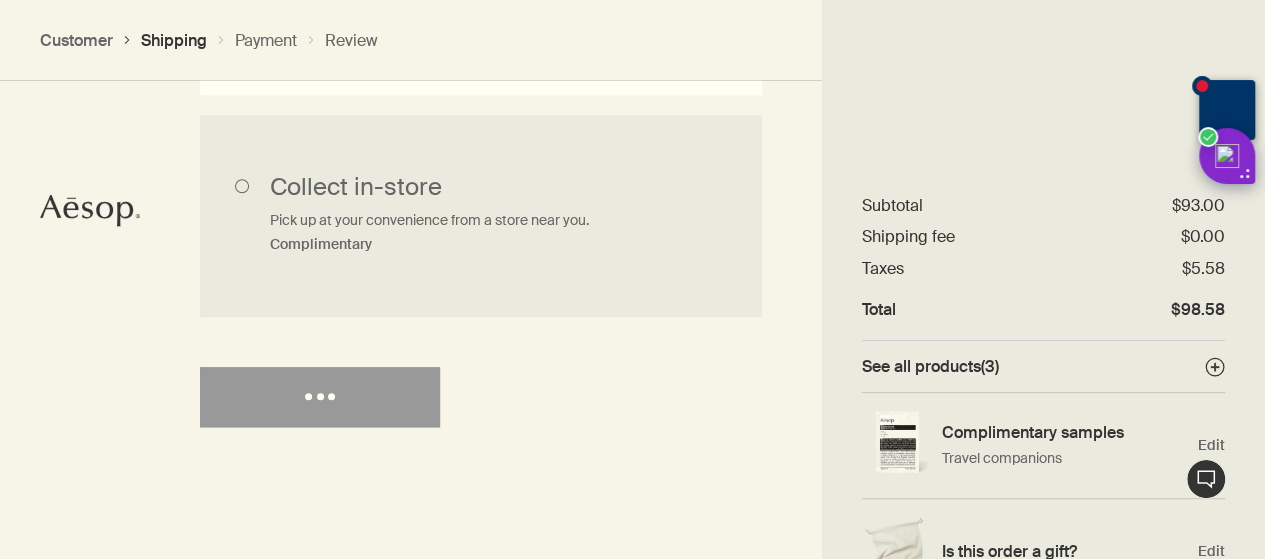 select on "US" 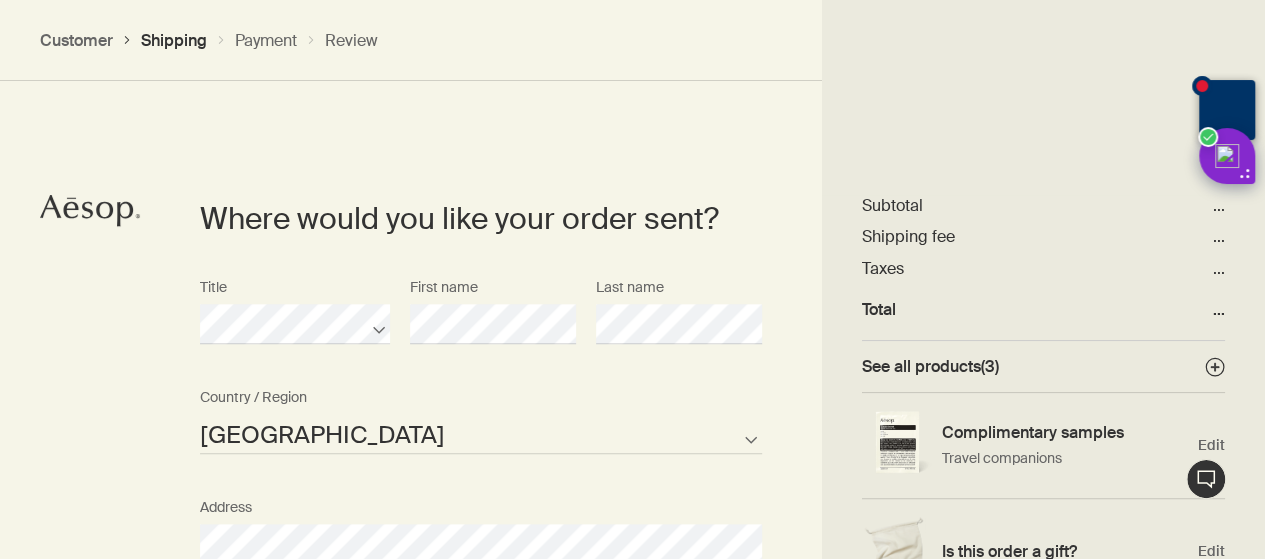 scroll, scrollTop: 864, scrollLeft: 0, axis: vertical 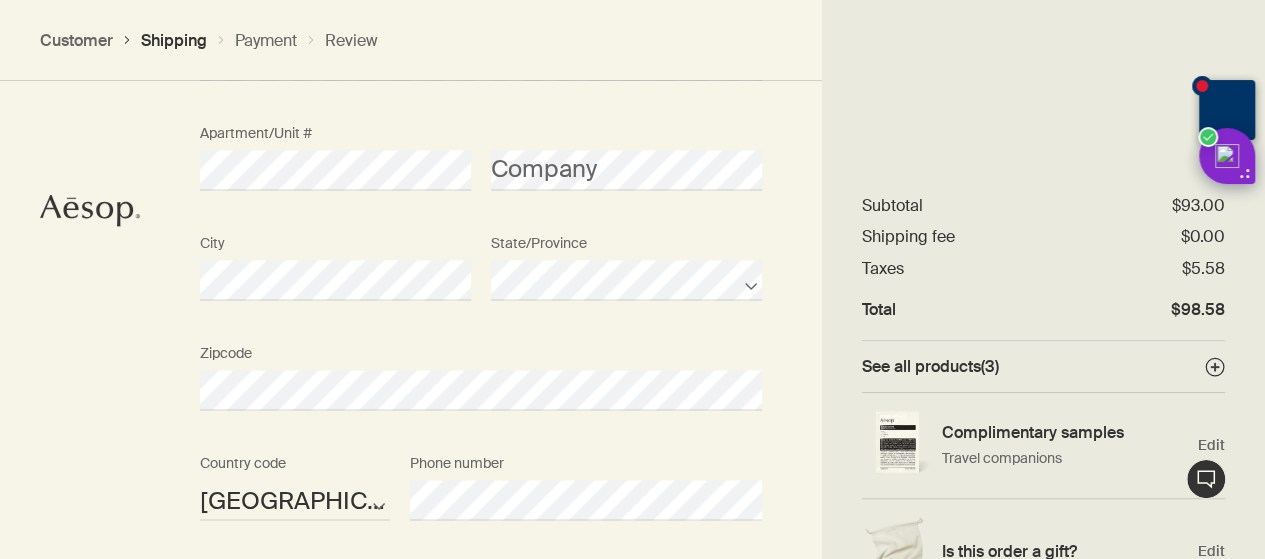 click on "Where would you like your order sent? Title First name Last name United States of America Not listed Country / Region Address Apartment/Unit # Company City State/Province Zipcode AFG ALB DZA ASM AND AGO AIA ATA ATG ARG ARM ABW AUS AUT AZE BHS BHR BGD BRB BLR BEL BLZ BEN BMU BTN BOL BIH BWA BRA IOT VGB BRN BGR BFA BDI KHM CMR CAN CPV CYM CAF TCD CHL CHN CXR CCK COL COM COK CRI HRV CUB CUW CYP CZE COD DNK DJI DMA DOM TLS ECU EGY SLV GNQ ERI EST ETH FLK FRO FJI FIN FRA PYF GAB GMB GEO DEU GHA GIB GRC GRL GRD GUM GTM GGY GIN GNB GUY HTI HND HKG HUN ISL IND IDN IRN IRQ IRL IMN ISR ITA CIV JAM JPN JEY JOR KAZ KEN KIR XKX KWT KGZ LAO LVA LBN LSO LBR LBY LIE LTU LUX MAC MKD MDG MWI MYS MDV MLI MLT MHL MRT MUS MYT MEX FSM MDA MCO MNG MNE MSR MAR MOZ MMR NAM NRU NPL NLD ANT NCL NZL NIC NER NGA NIU PRK MNP NOR OMN PAK PLW PSE PAN PNG PRY PER PHL PCN POL PRT PRI QAT COG REU ROU RUS RWA BLM SHN KNA LCA MAF SPM VCT WSM SMR STP SAU SEN SRB SYC SLE SGP SXM SVK SVN SLB SOM KOR ZAF SSD ESP LKA SDN SUR SJM SWZ SWE CHE SYR TWN" at bounding box center [632, 182] 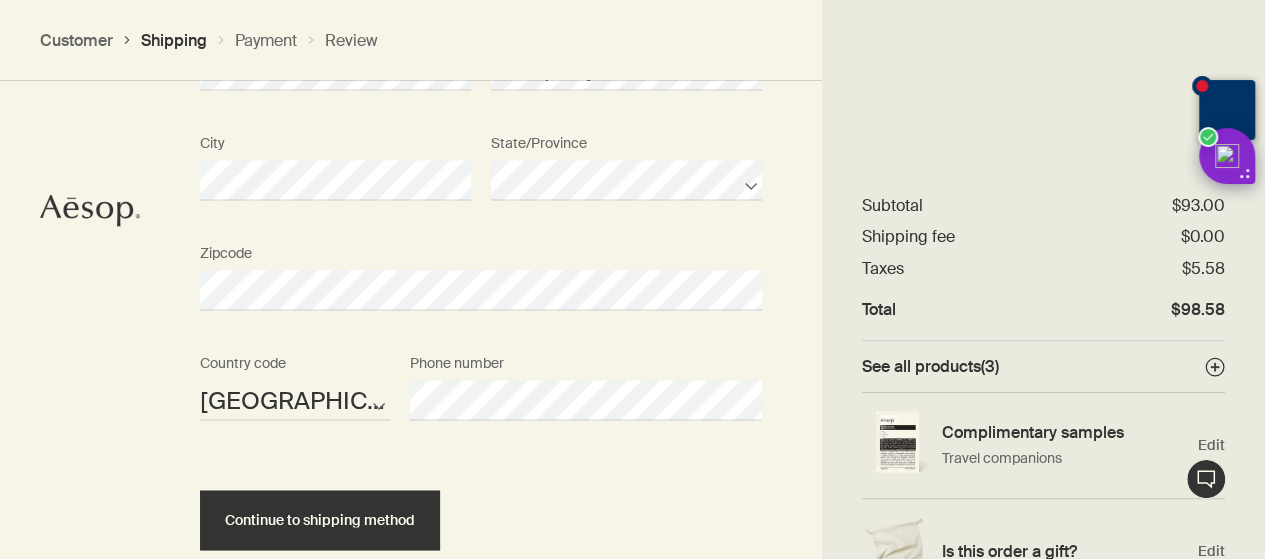 scroll, scrollTop: 1567, scrollLeft: 0, axis: vertical 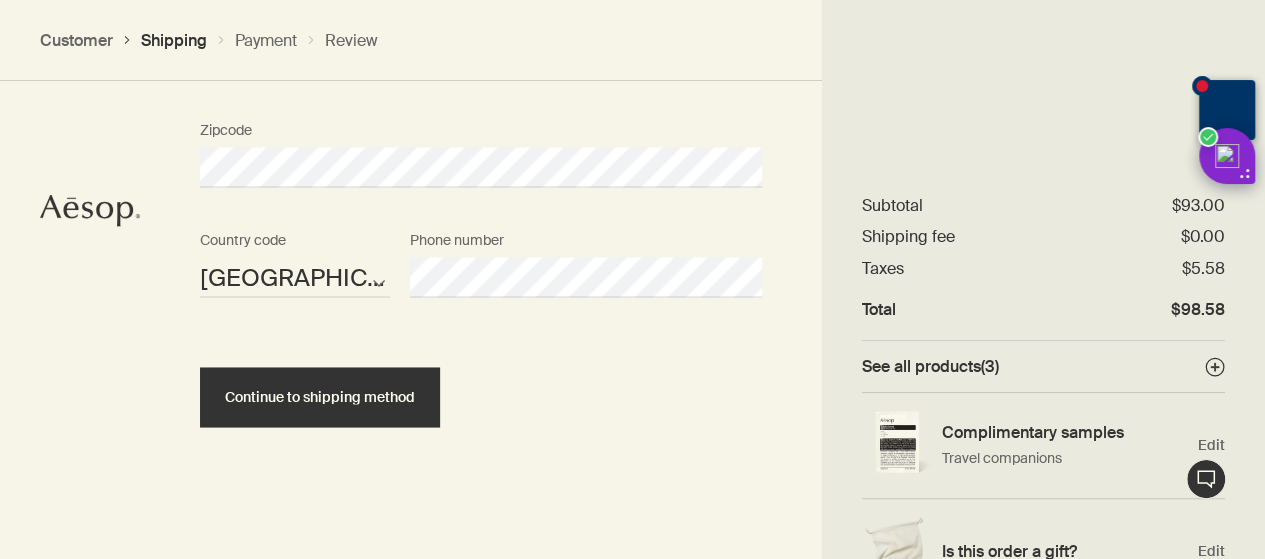 click on "Continue to shipping method" at bounding box center (320, 396) 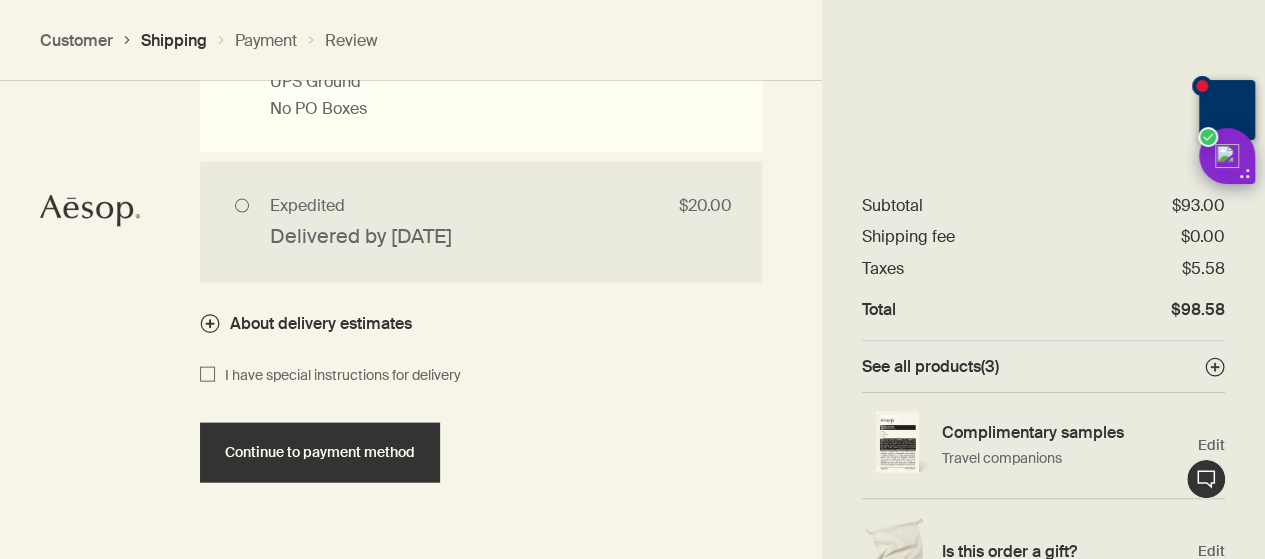 scroll, scrollTop: 2160, scrollLeft: 0, axis: vertical 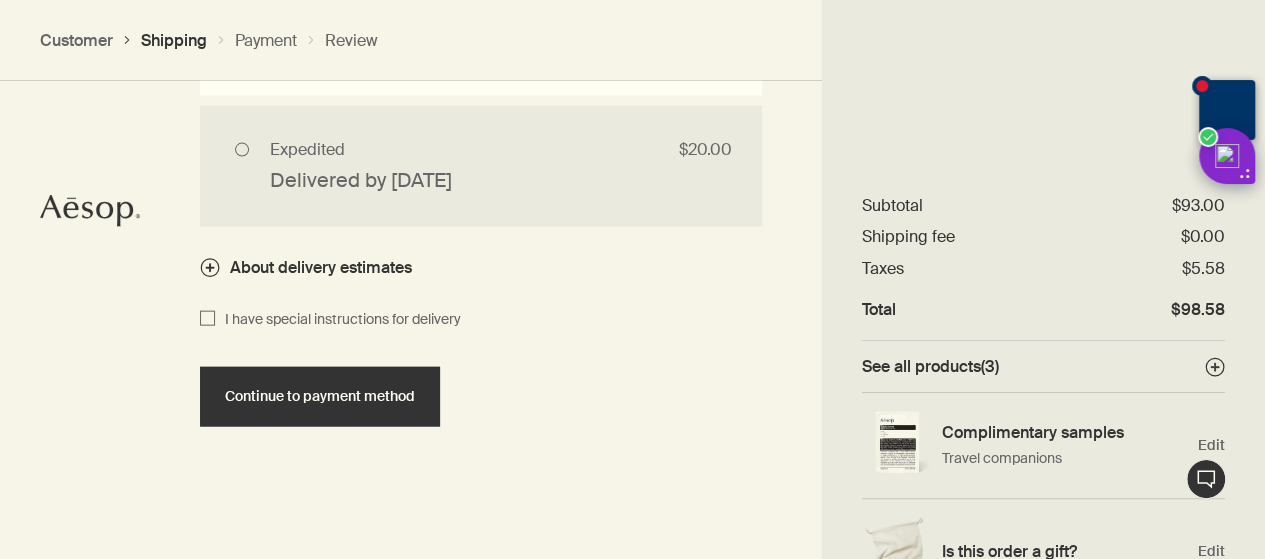 click on "Continue to payment method" at bounding box center [320, 396] 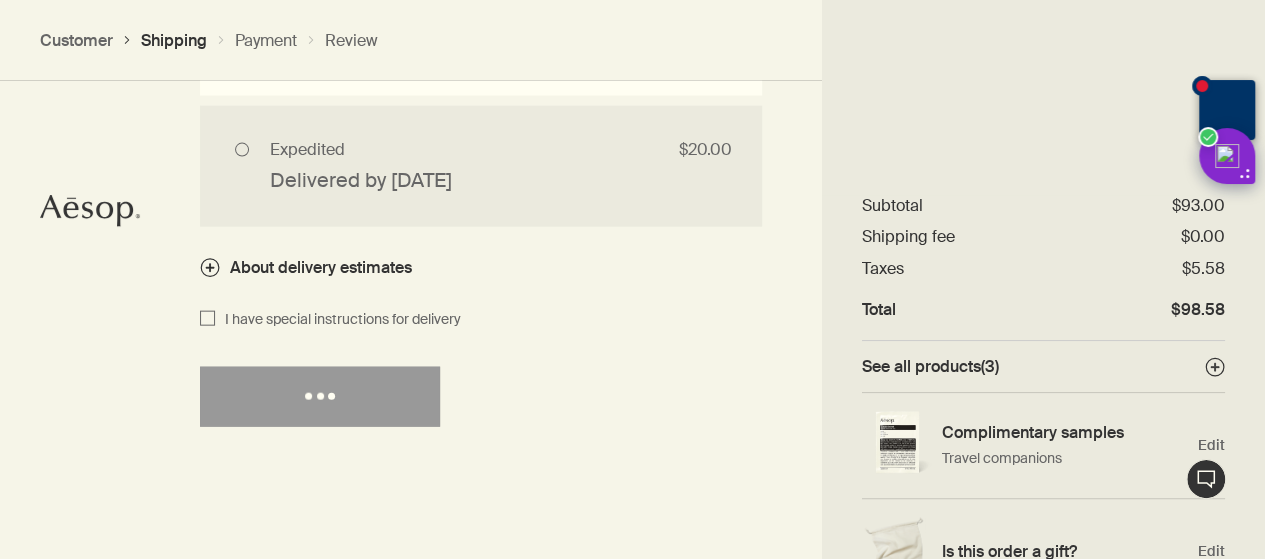 select on "US" 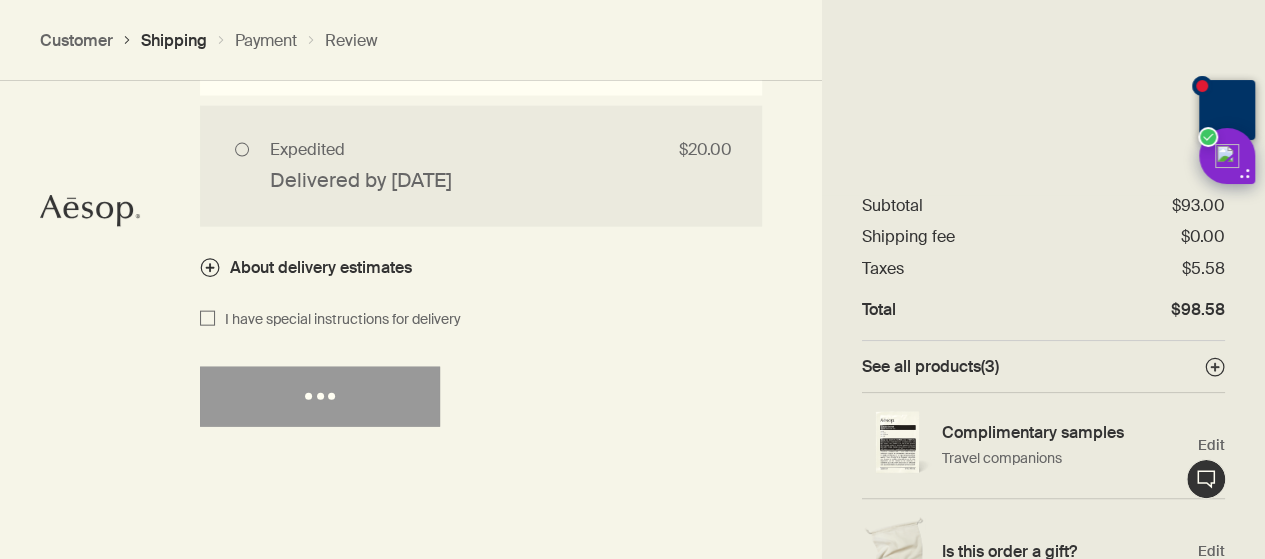 select on "US" 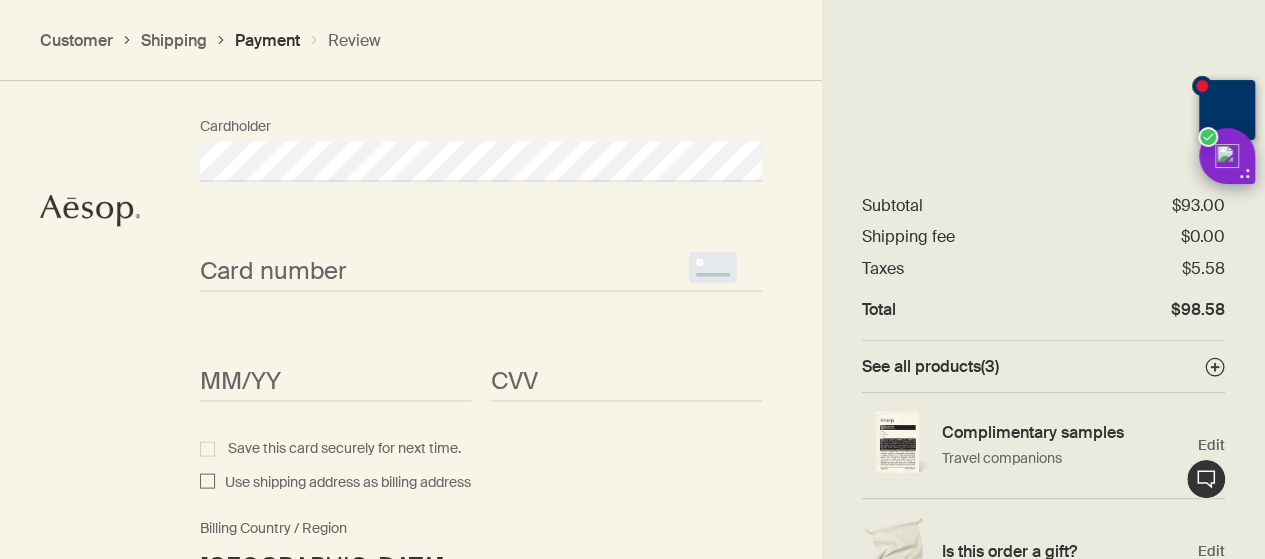 scroll, scrollTop: 1850, scrollLeft: 0, axis: vertical 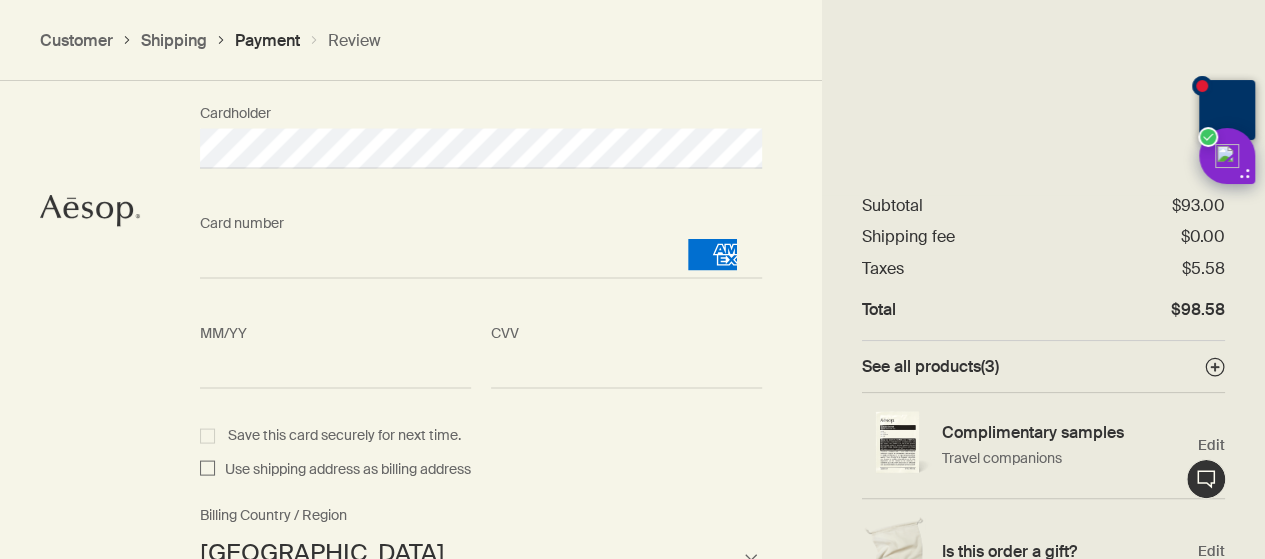 click on "<p>Your browser does not support iframes.</p>" at bounding box center (626, 368) 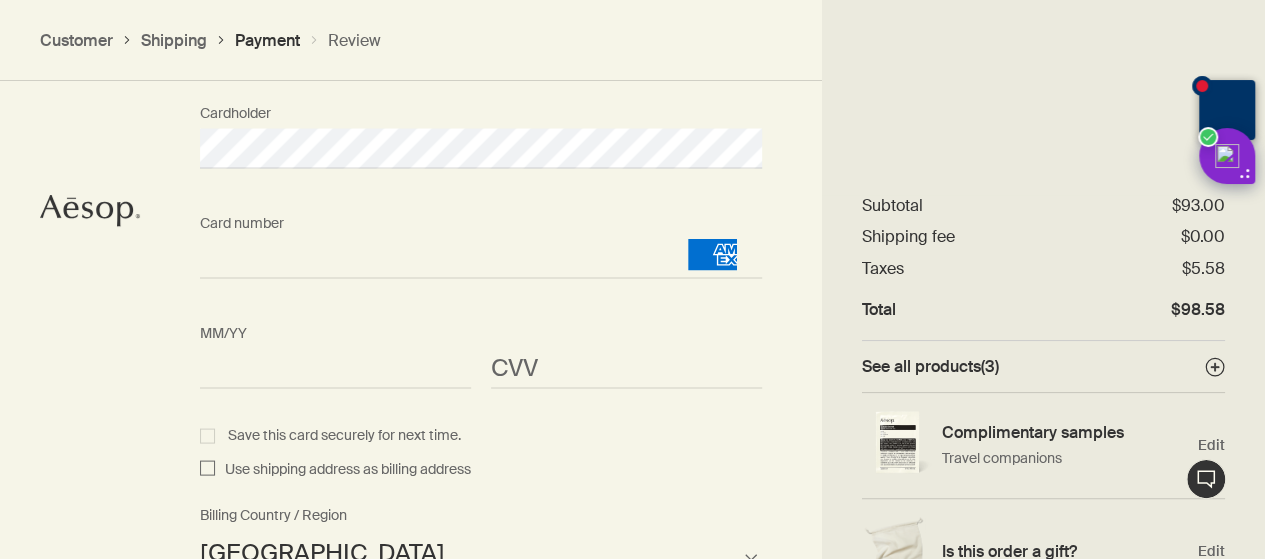 click on "CVV <p>Your browser does not support iframes.</p>" at bounding box center [626, 350] 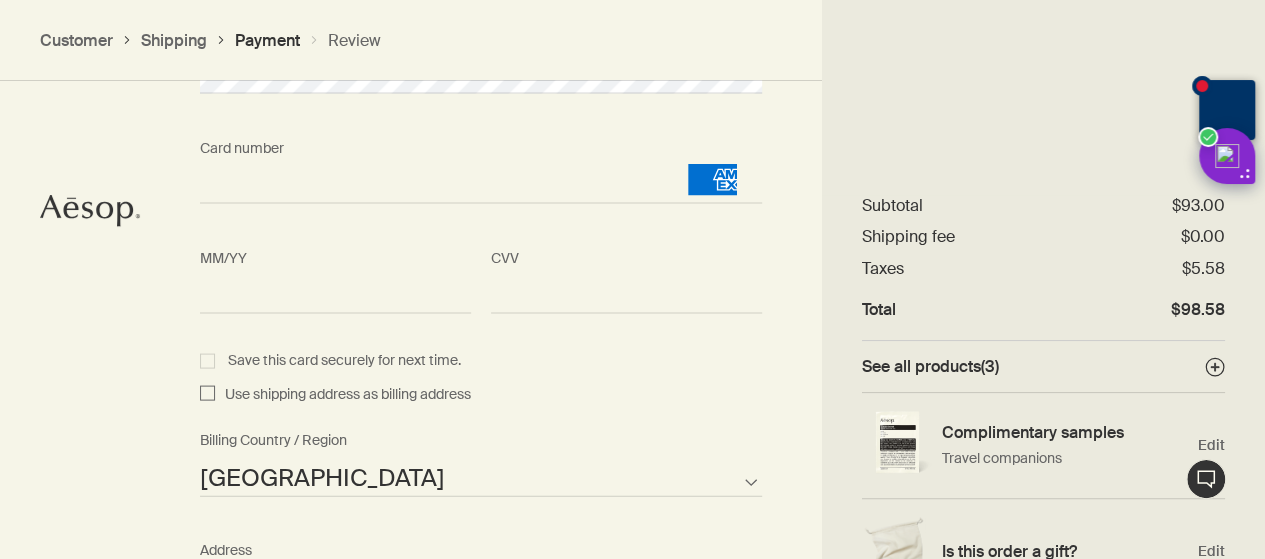 scroll, scrollTop: 1986, scrollLeft: 0, axis: vertical 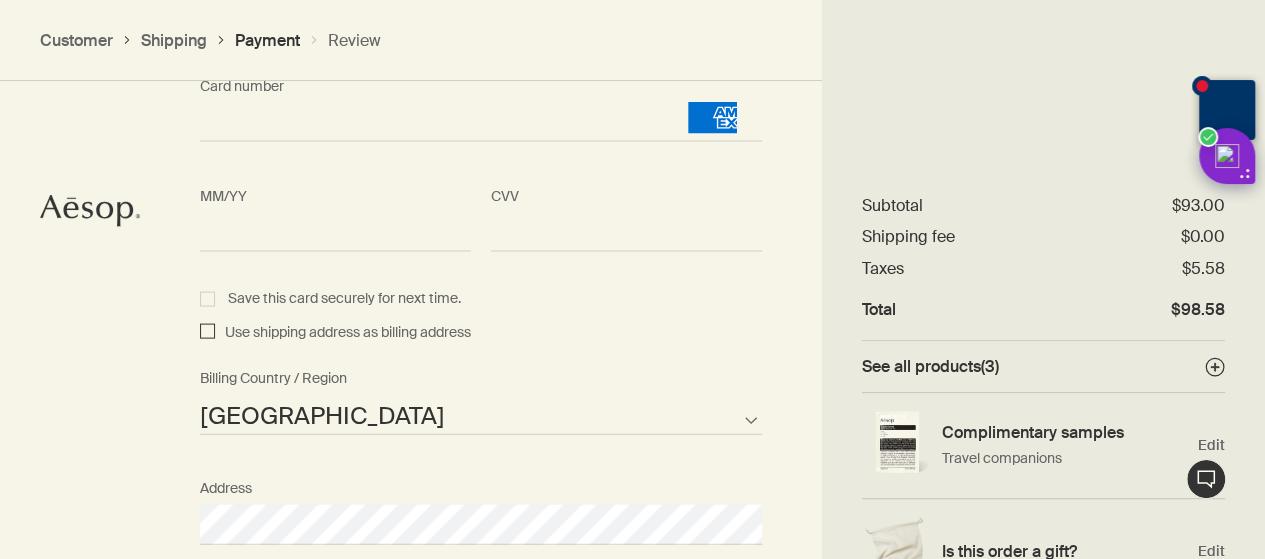 click on "Use shipping address as billing address" at bounding box center (207, 333) 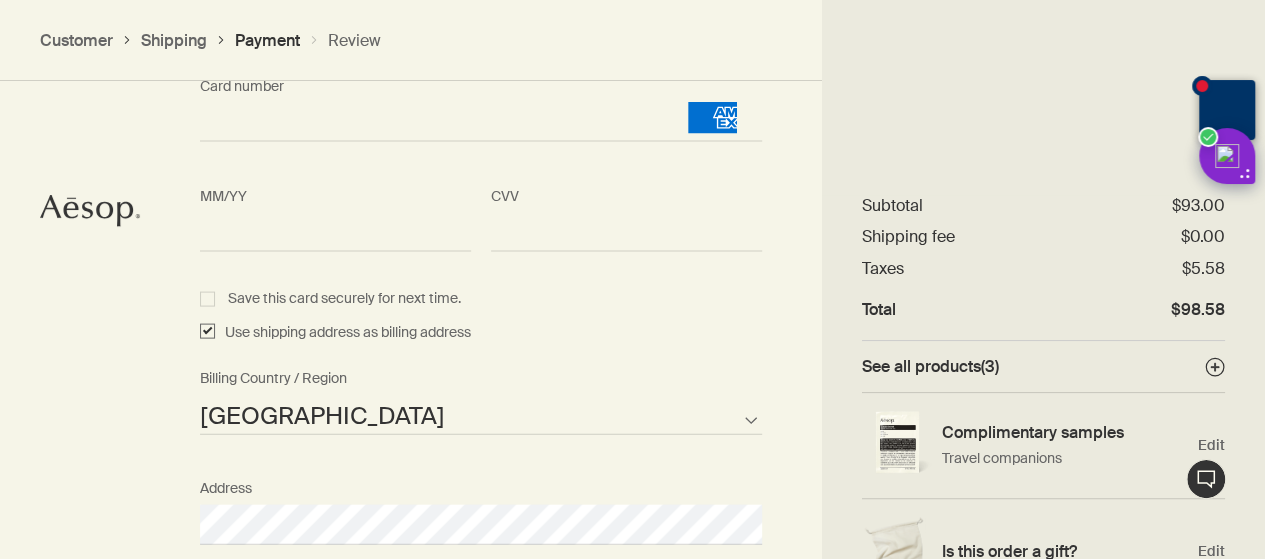 checkbox on "true" 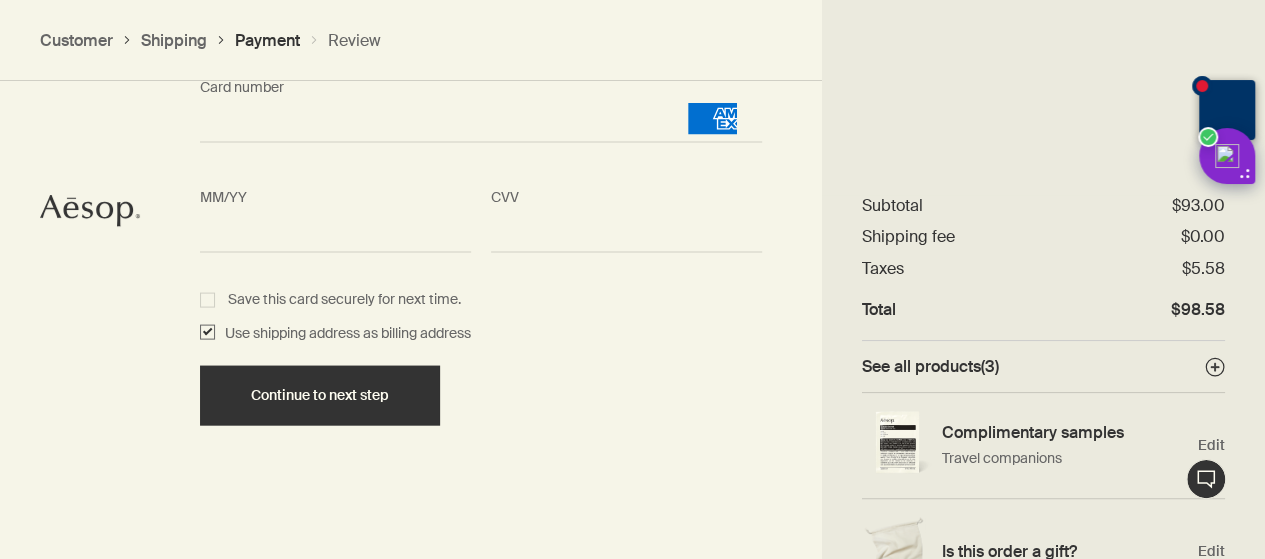 scroll, scrollTop: 1984, scrollLeft: 0, axis: vertical 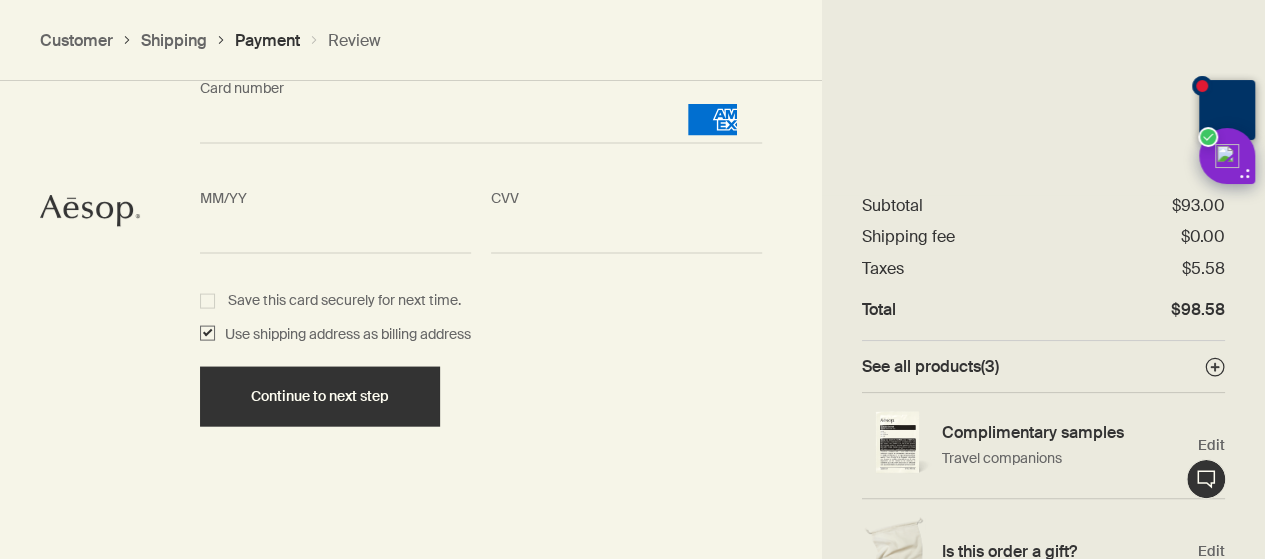 click on "Continue to next step" at bounding box center [320, 396] 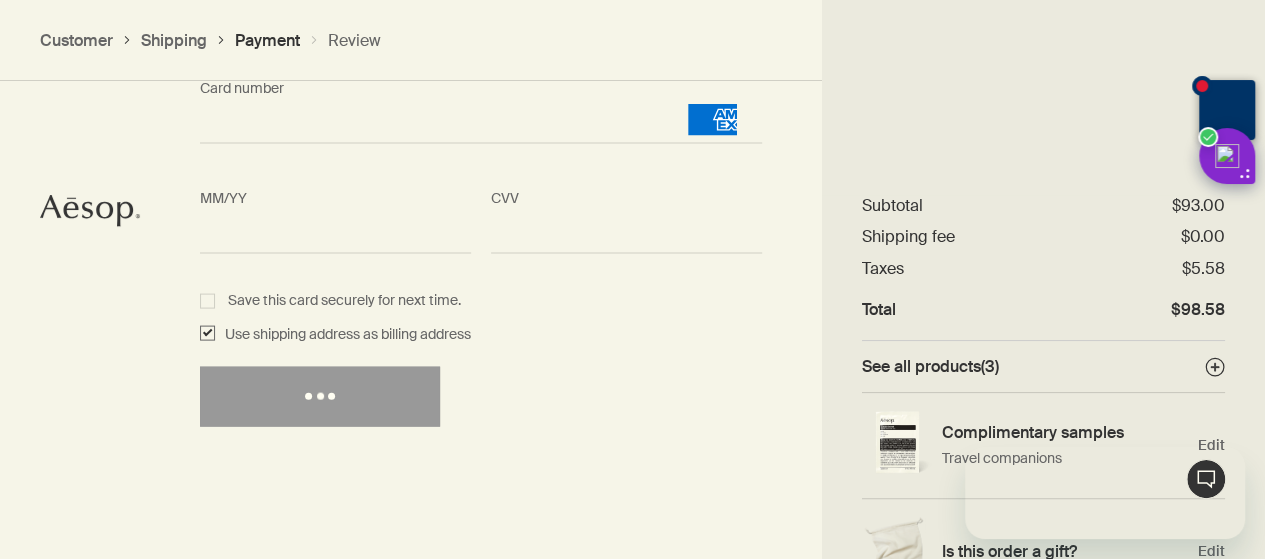 scroll, scrollTop: 0, scrollLeft: 0, axis: both 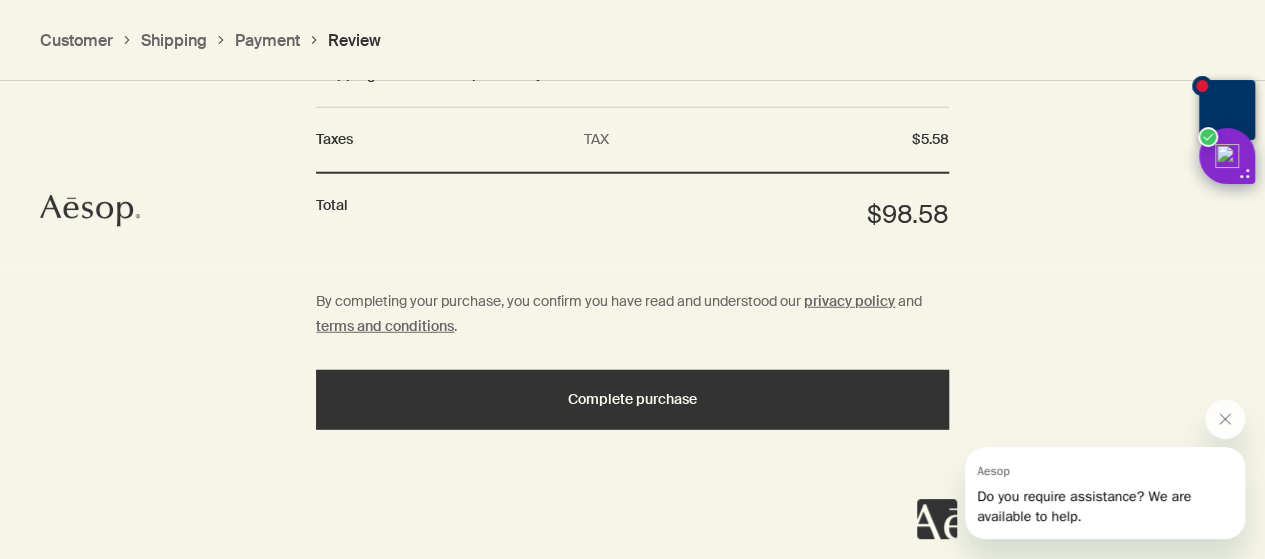 click on "Complete purchase" at bounding box center (632, 399) 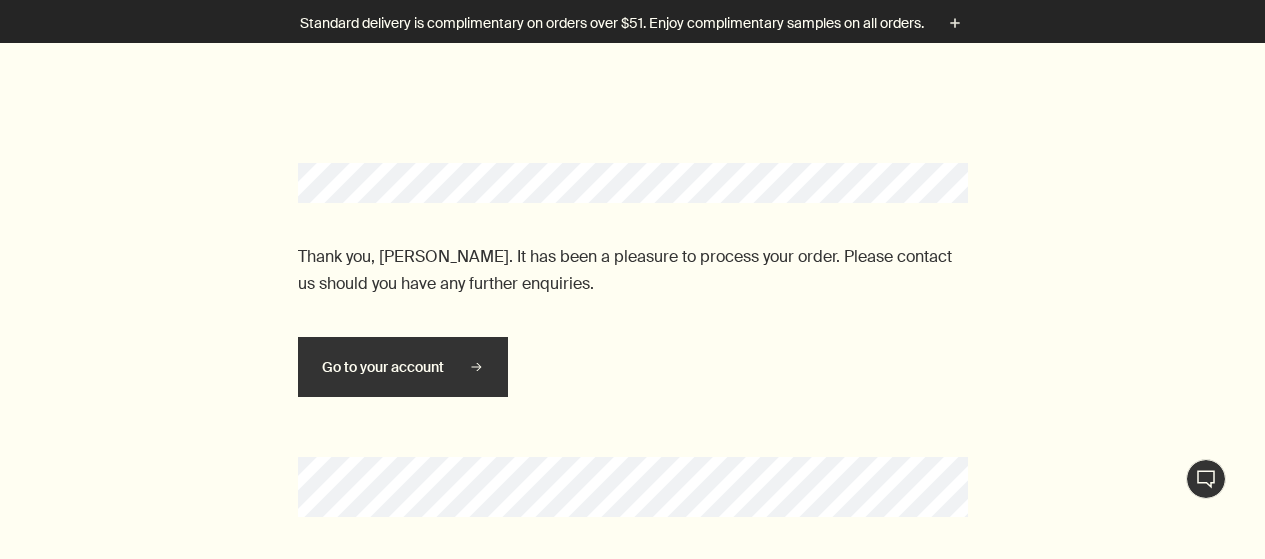 scroll, scrollTop: 0, scrollLeft: 0, axis: both 